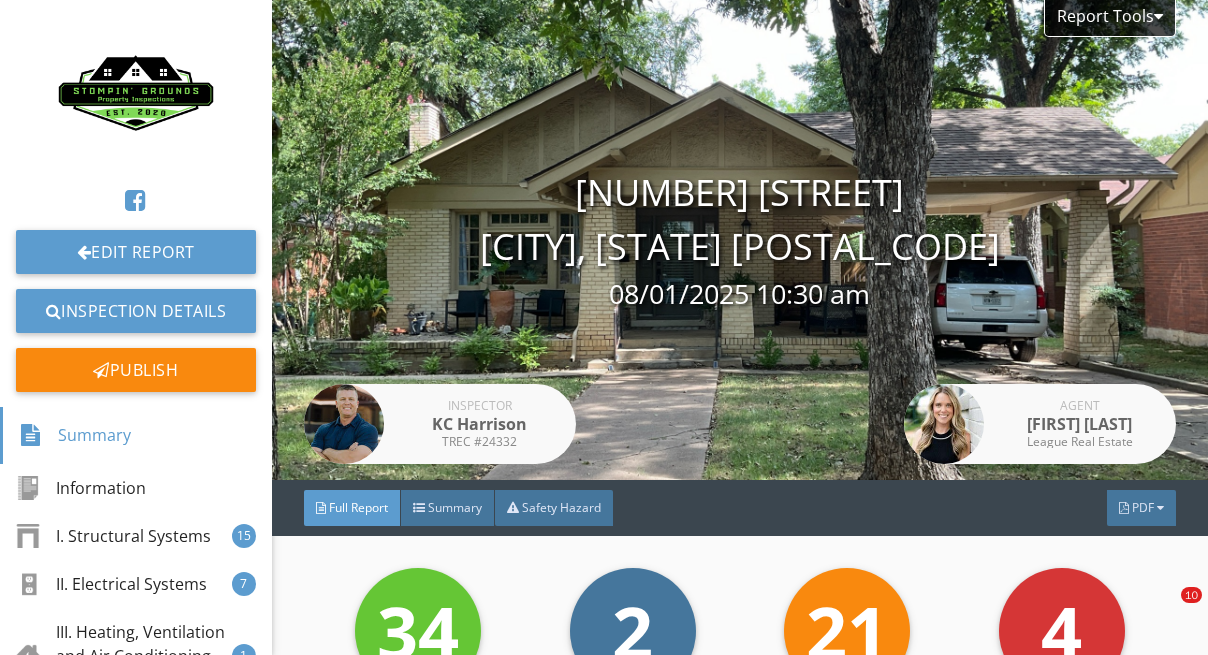 scroll, scrollTop: 0, scrollLeft: 0, axis: both 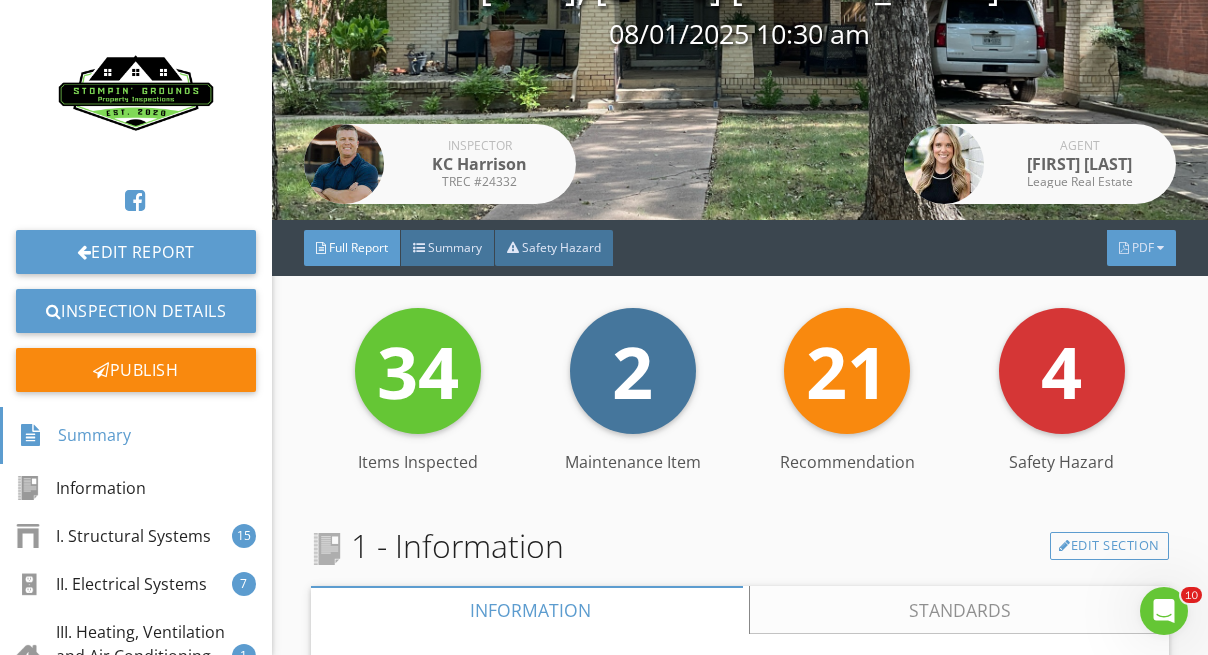 click on "PDF" at bounding box center (1143, 247) 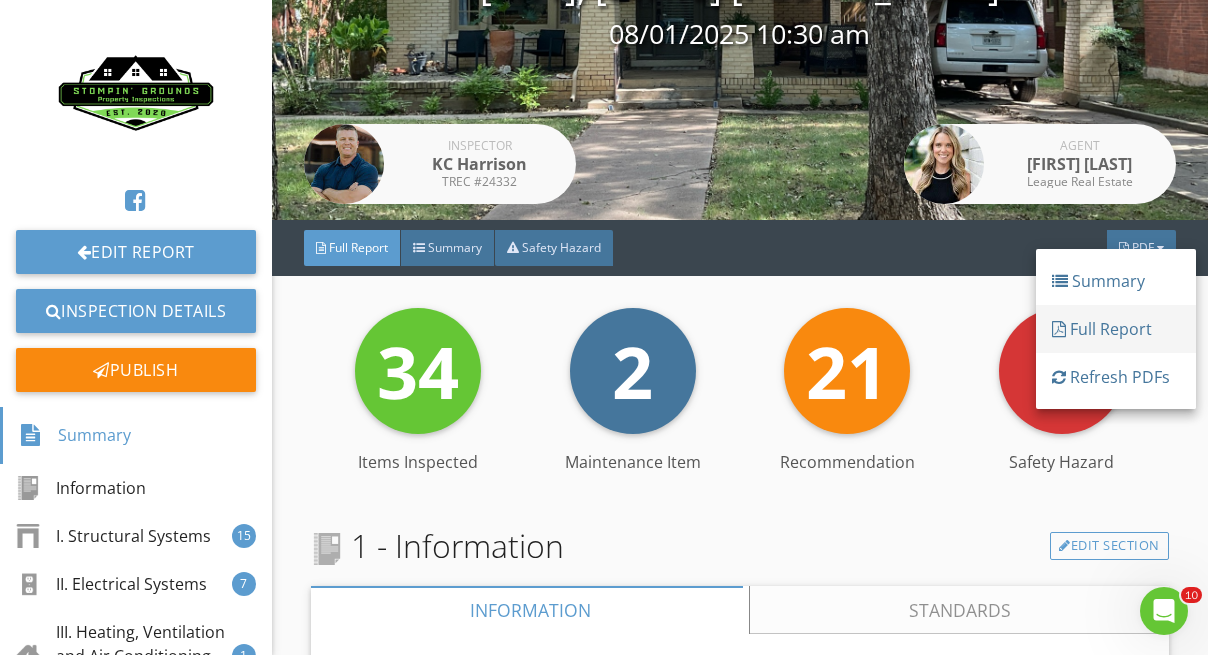 click on "Full Report" at bounding box center (1116, 329) 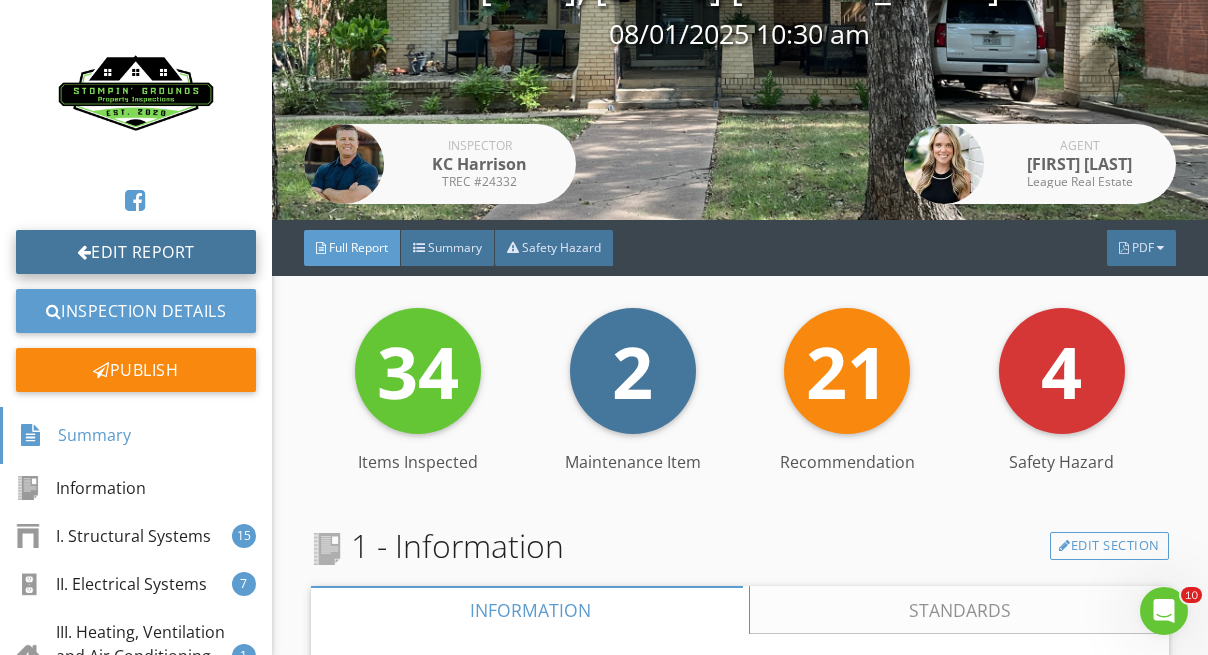 click on "Edit Report" at bounding box center (136, 252) 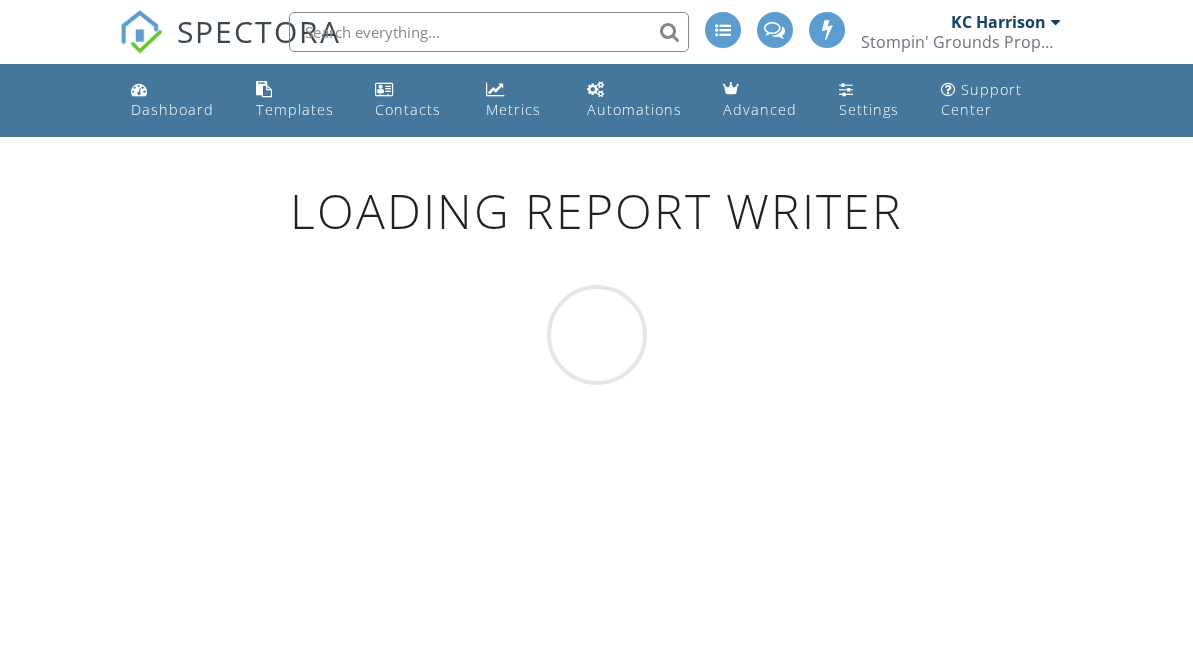 scroll, scrollTop: 0, scrollLeft: 0, axis: both 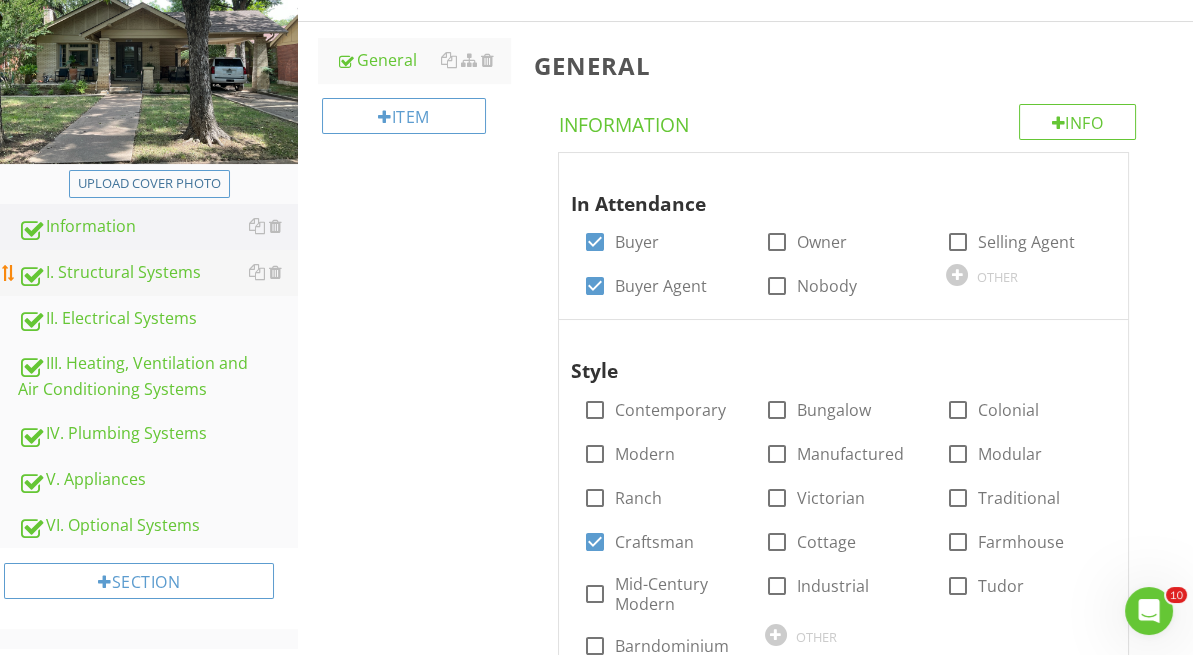 click on "I. Structural Systems" at bounding box center (158, 273) 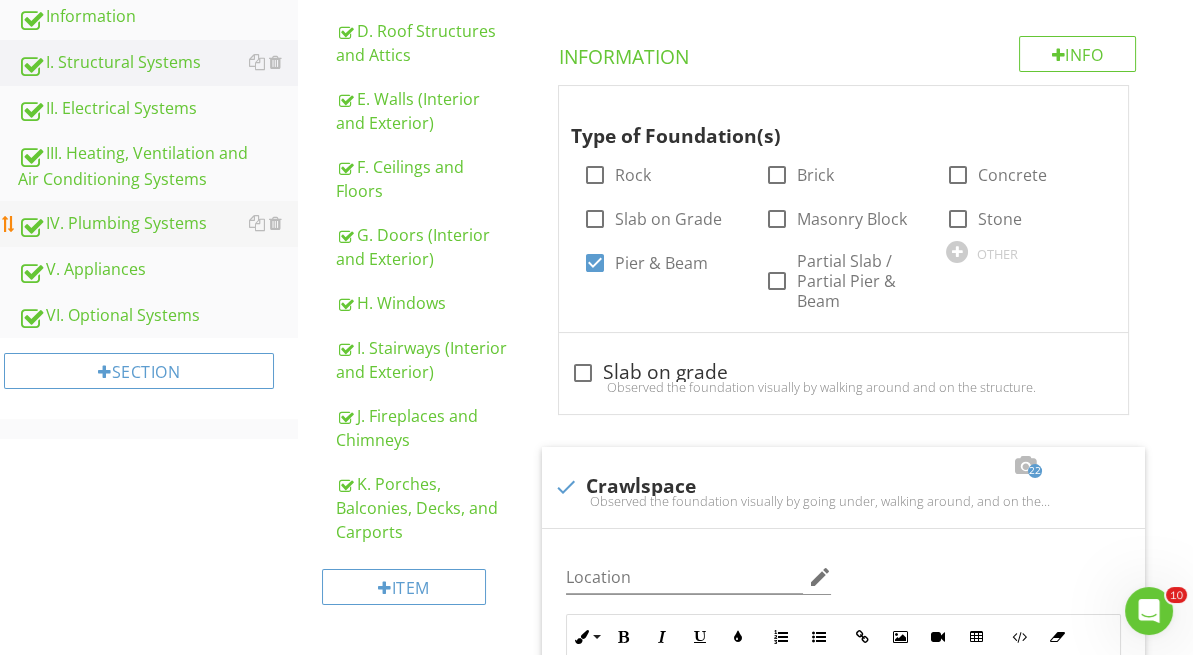 scroll, scrollTop: 496, scrollLeft: 0, axis: vertical 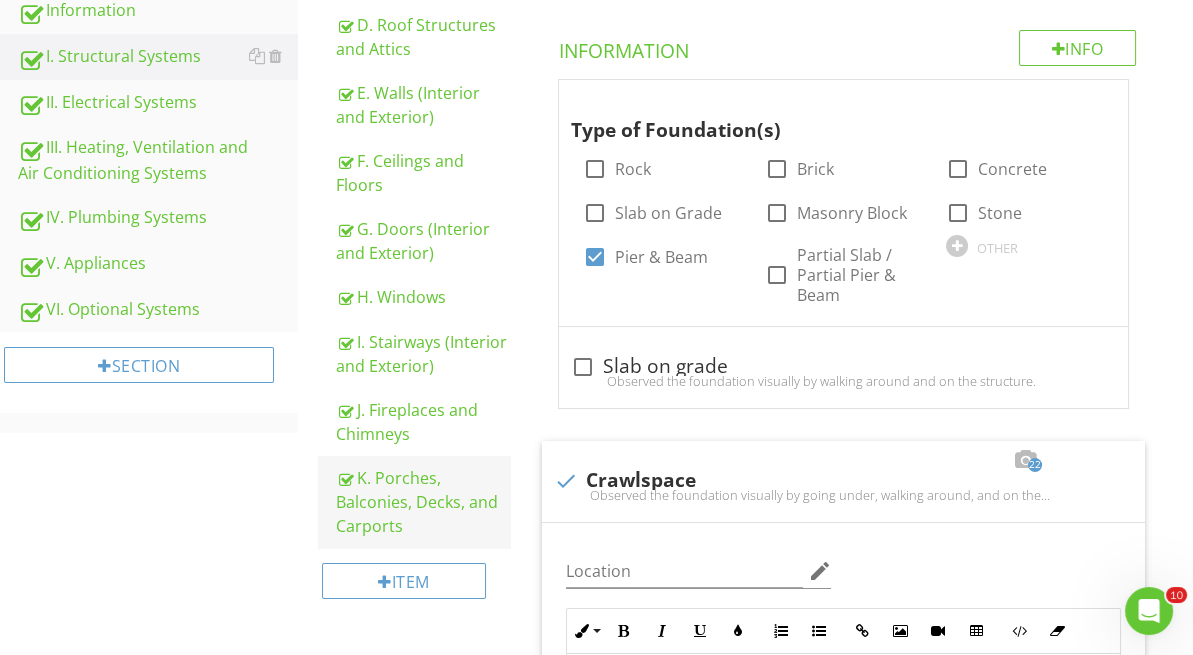 click on "K. Porches, Balconies, Decks, and Carports" at bounding box center (423, 502) 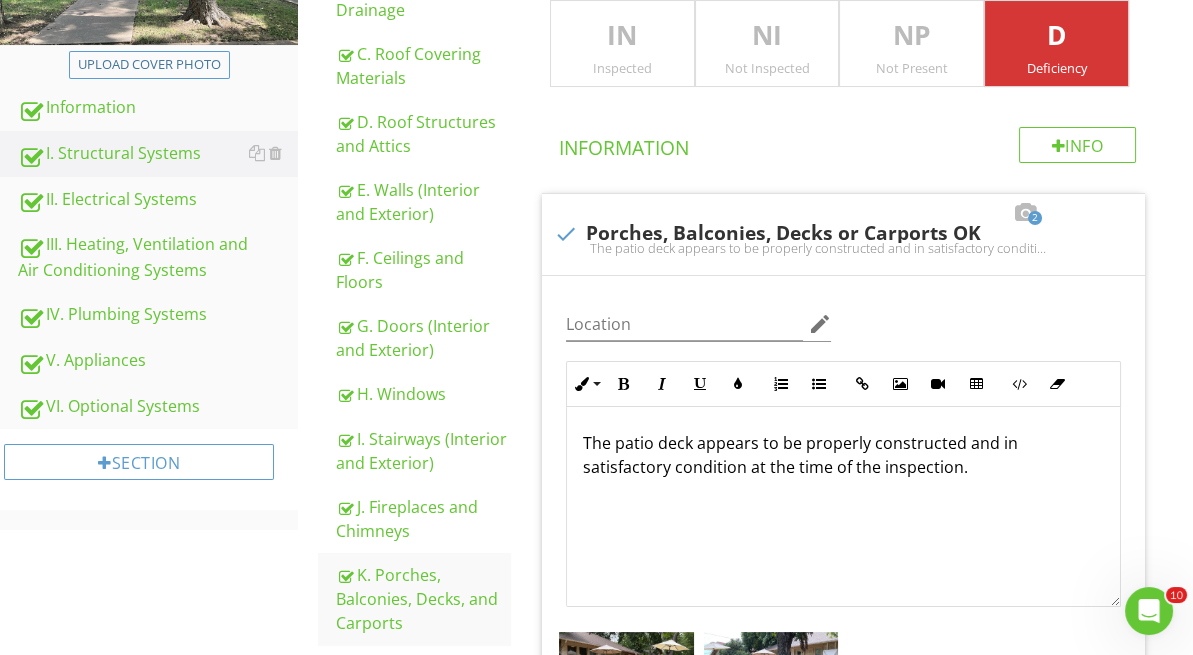 scroll, scrollTop: 398, scrollLeft: 0, axis: vertical 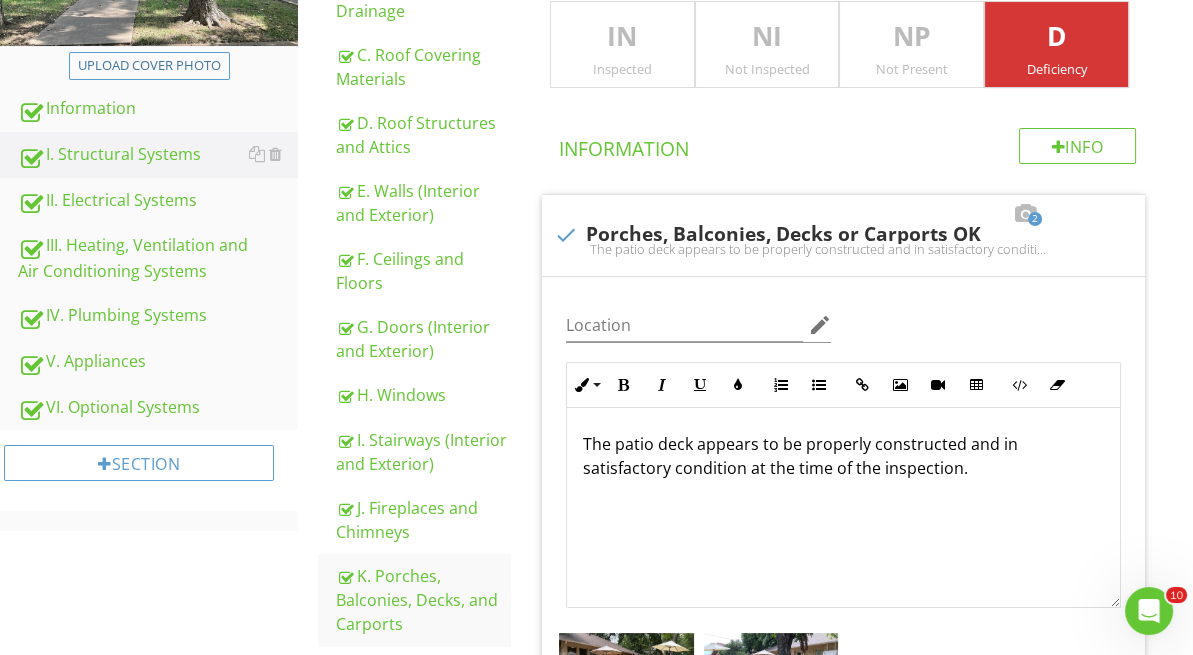 click on "IN" at bounding box center [622, 37] 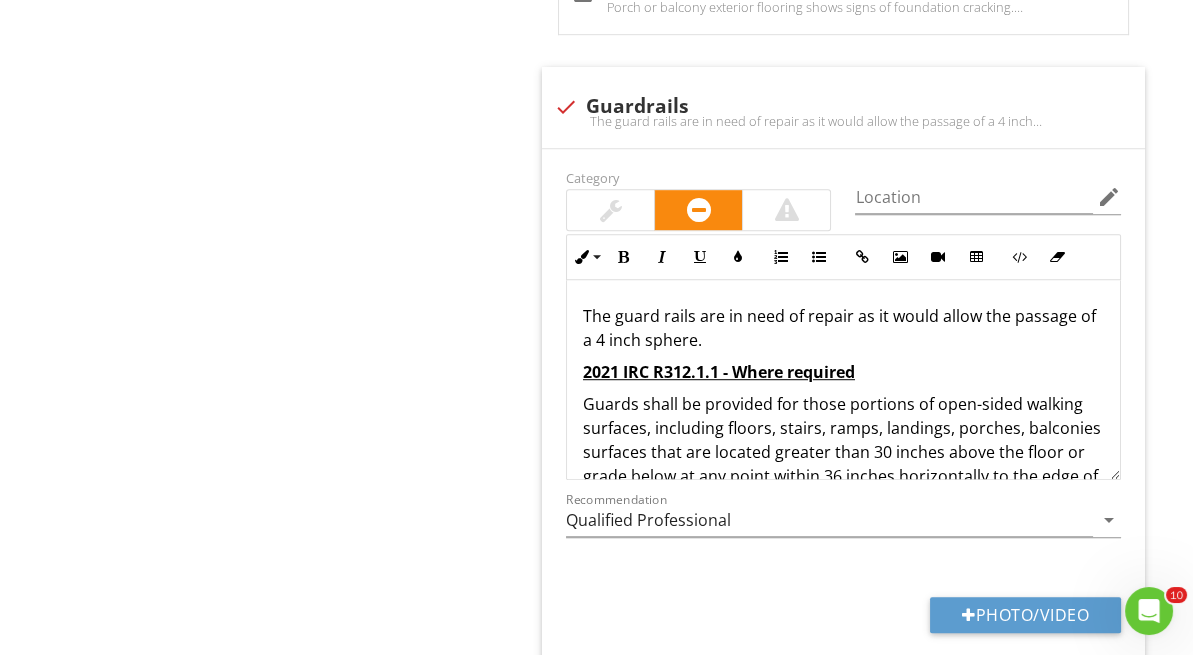 scroll, scrollTop: 1848, scrollLeft: 0, axis: vertical 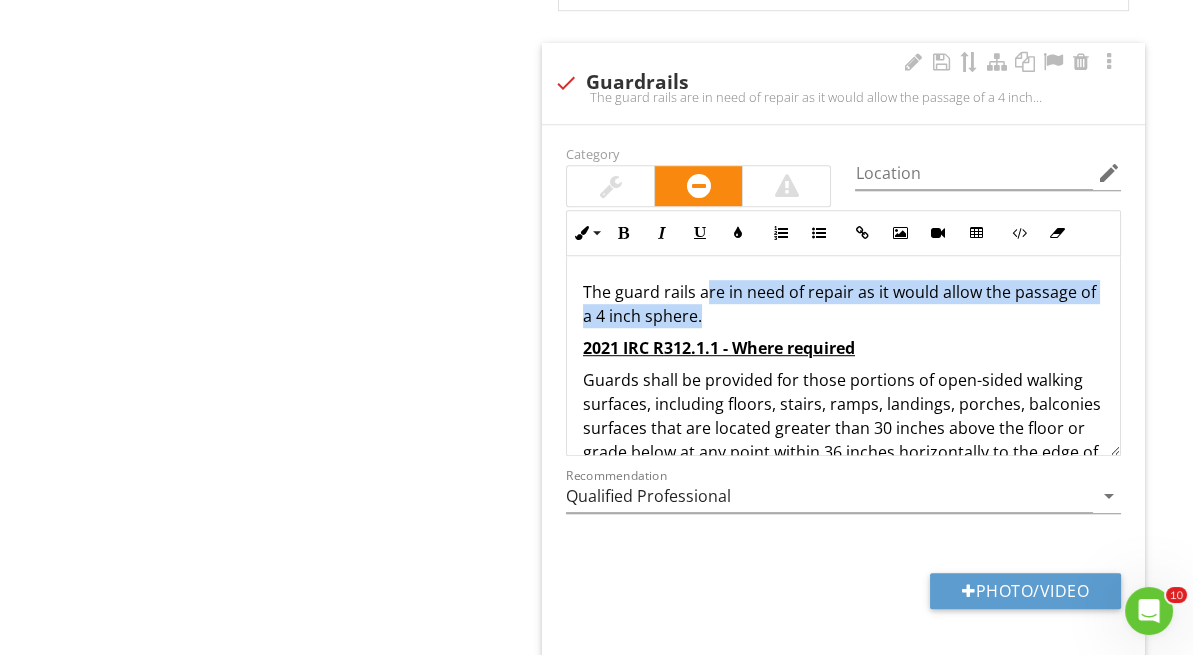 drag, startPoint x: 702, startPoint y: 288, endPoint x: 720, endPoint y: 319, distance: 35.846897 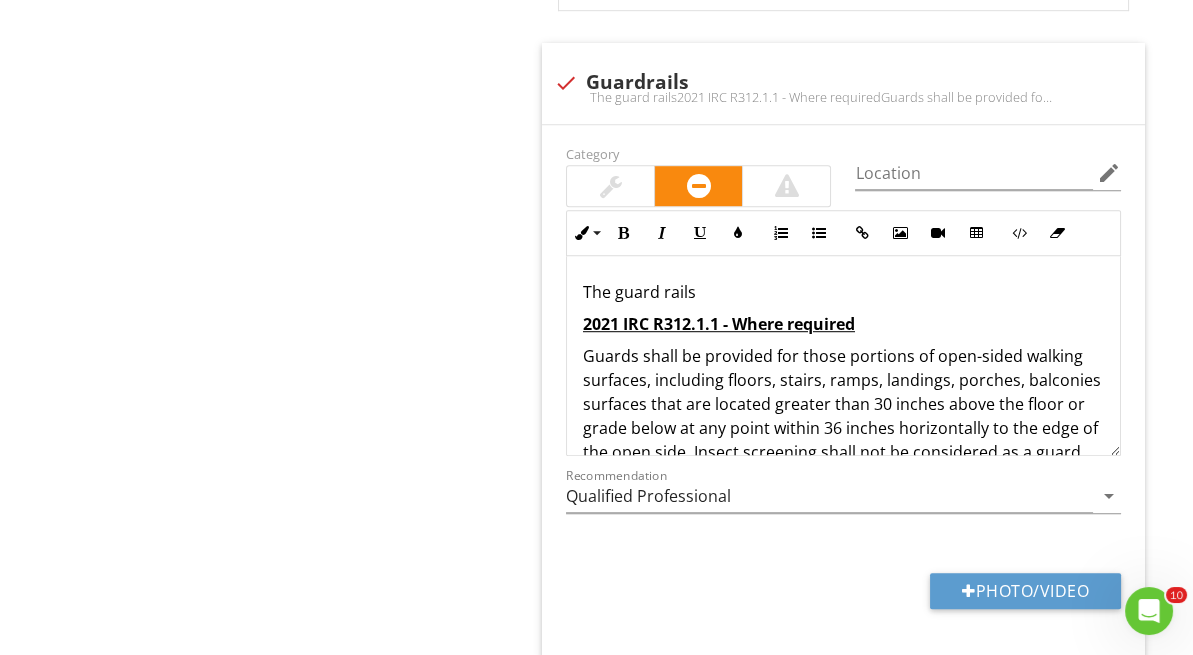 type 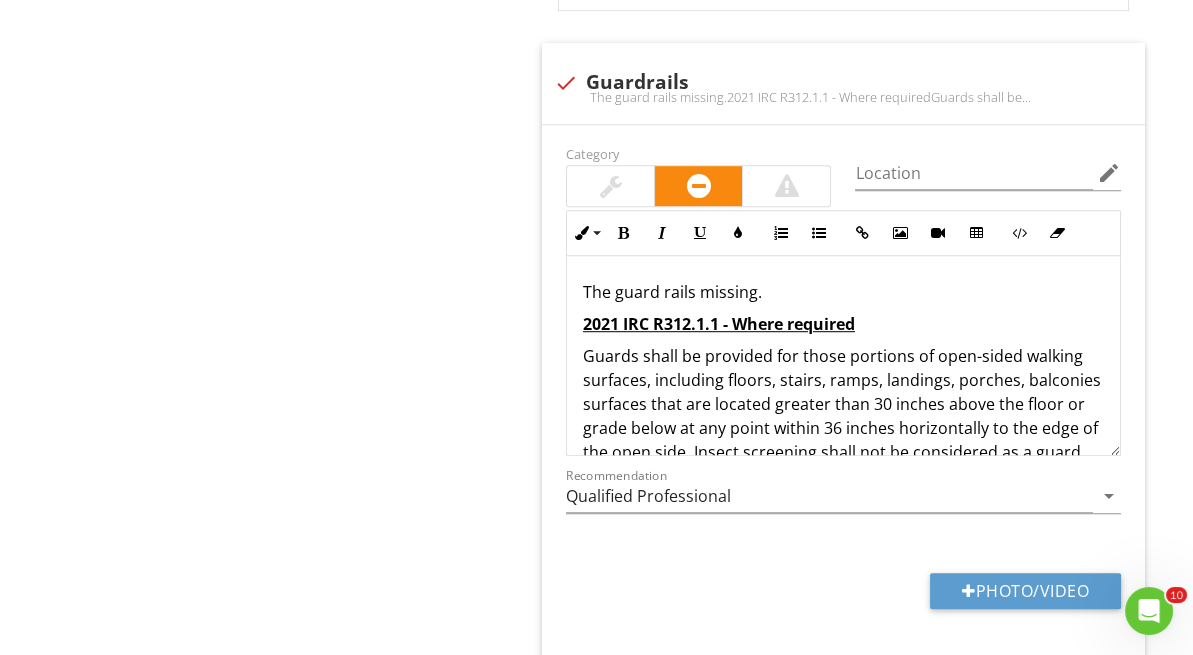 click on "I. Structural Systems
A. Foundations
B. Grading and Drainage
C. Roof Covering Materials
D. Roof Structures and Attics
E. Walls (Interior and Exterior)
F. Ceilings and Floors
G. Doors (Interior and Exterior)
H. Windows
I. Stairways (Interior and Exterior)
J. Fireplaces and Chimneys
K. Porches, Balconies, Decks, and Carports
Item
K. Porches, Balconies, Decks, and Carports
IN   Inspected NI   Not Inspected NP   Not Present D   Deficiency
Info
Information                 2         check
Porches, Balconies, Decks or Carports OK
Location edit" at bounding box center [745, -27] 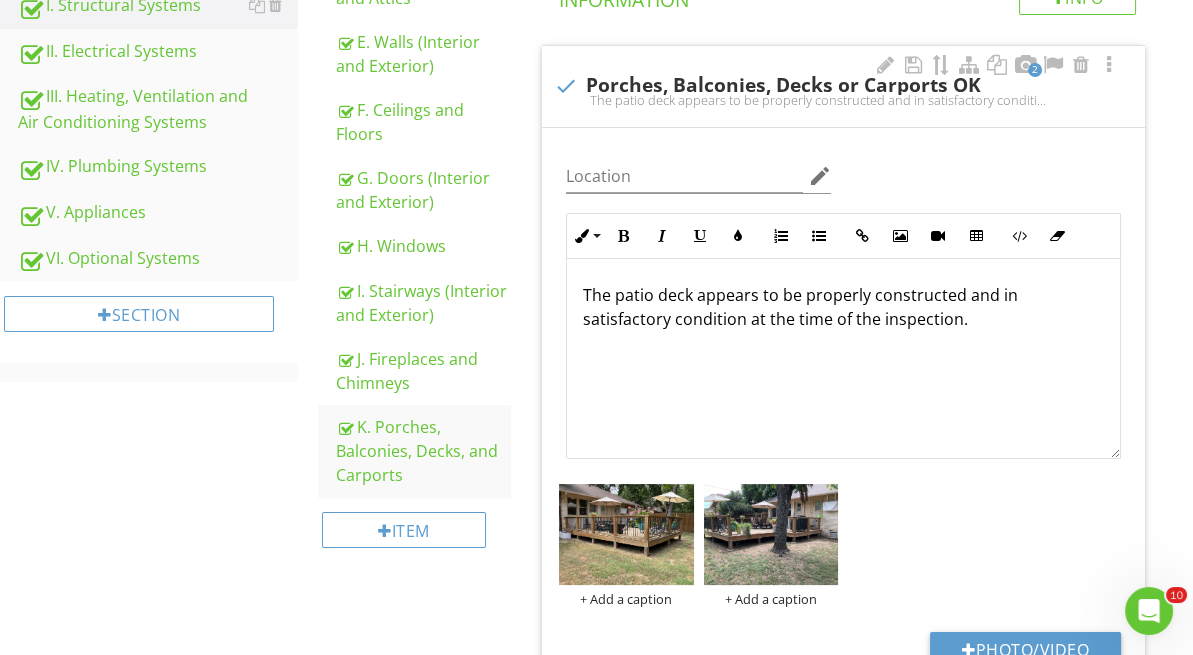scroll, scrollTop: 554, scrollLeft: 0, axis: vertical 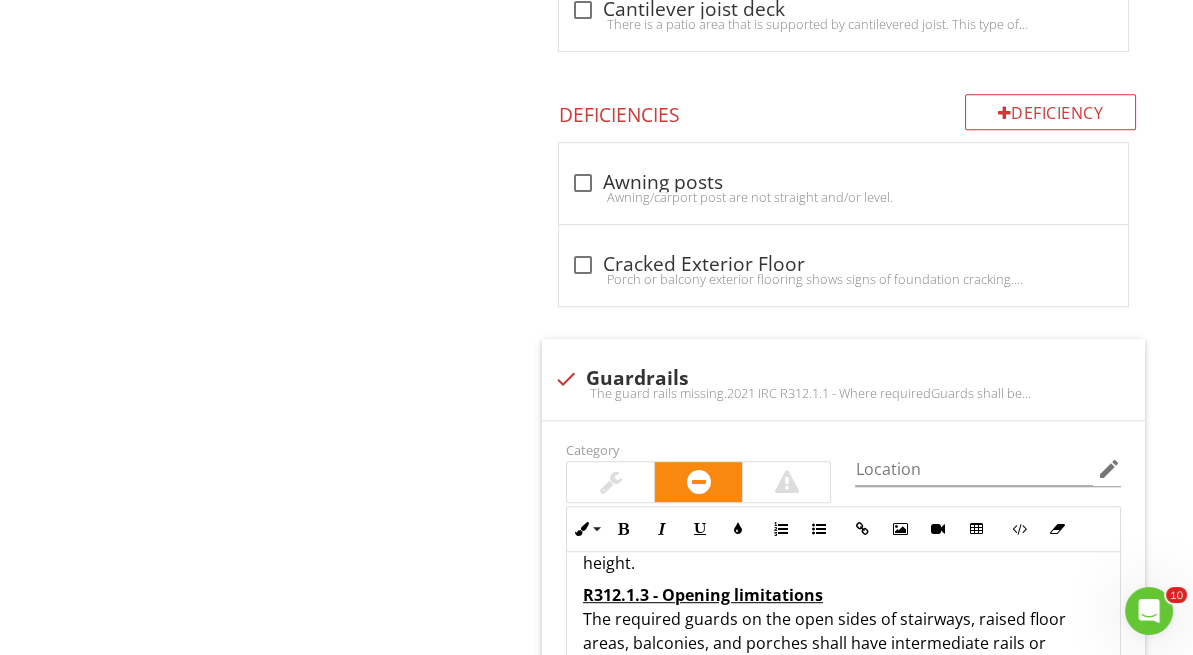 click on "I. Structural Systems
A. Foundations
B. Grading and Drainage
C. Roof Covering Materials
D. Roof Structures and Attics
E. Walls (Interior and Exterior)
F. Ceilings and Floors
G. Doors (Interior and Exterior)
H. Windows
I. Stairways (Interior and Exterior)
J. Fireplaces and Chimneys
K. Porches, Balconies, Decks, and Carports
Item
K. Porches, Balconies, Decks, and Carports
IN   Inspected NI   Not Inspected NP   Not Present D   Deficiency
Info
Information                 2         check
Porches, Balconies, Decks or Carports OK
Location edit" at bounding box center (745, 269) 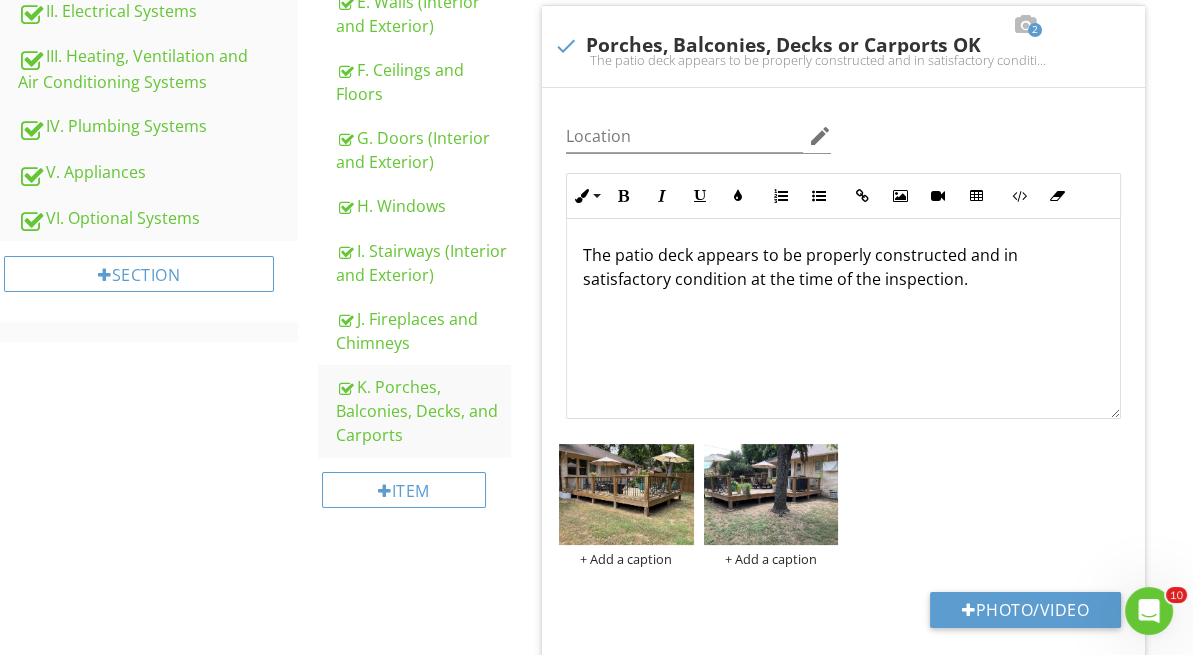 scroll, scrollTop: 0, scrollLeft: 0, axis: both 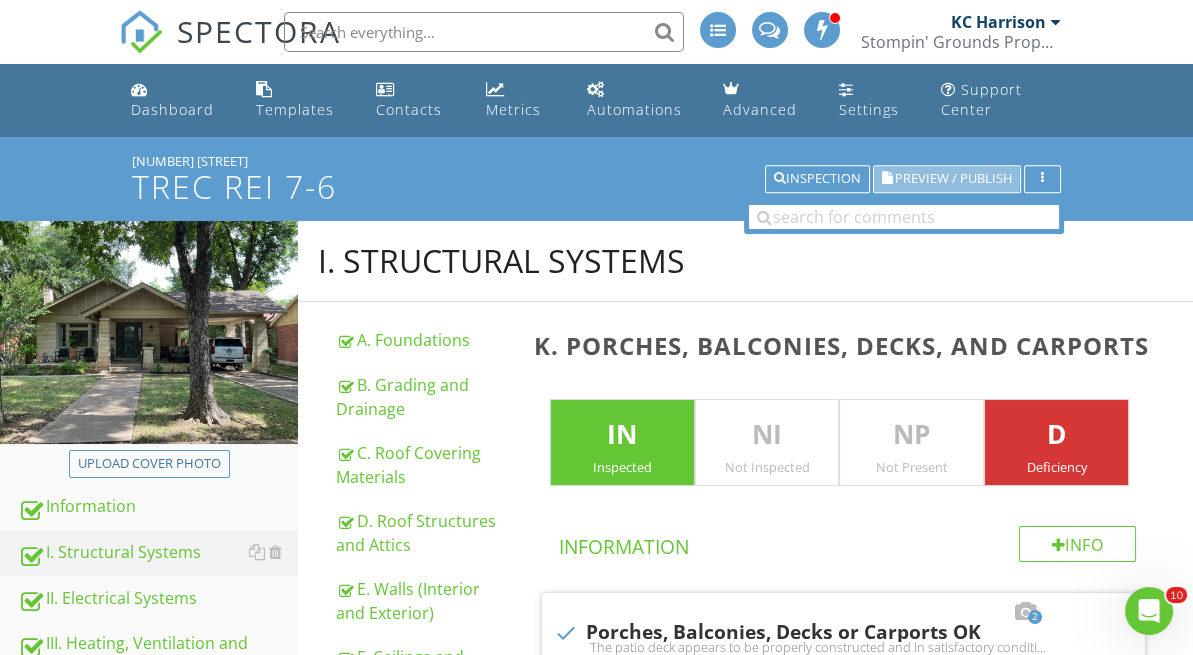 click on "Preview / Publish" at bounding box center [953, 179] 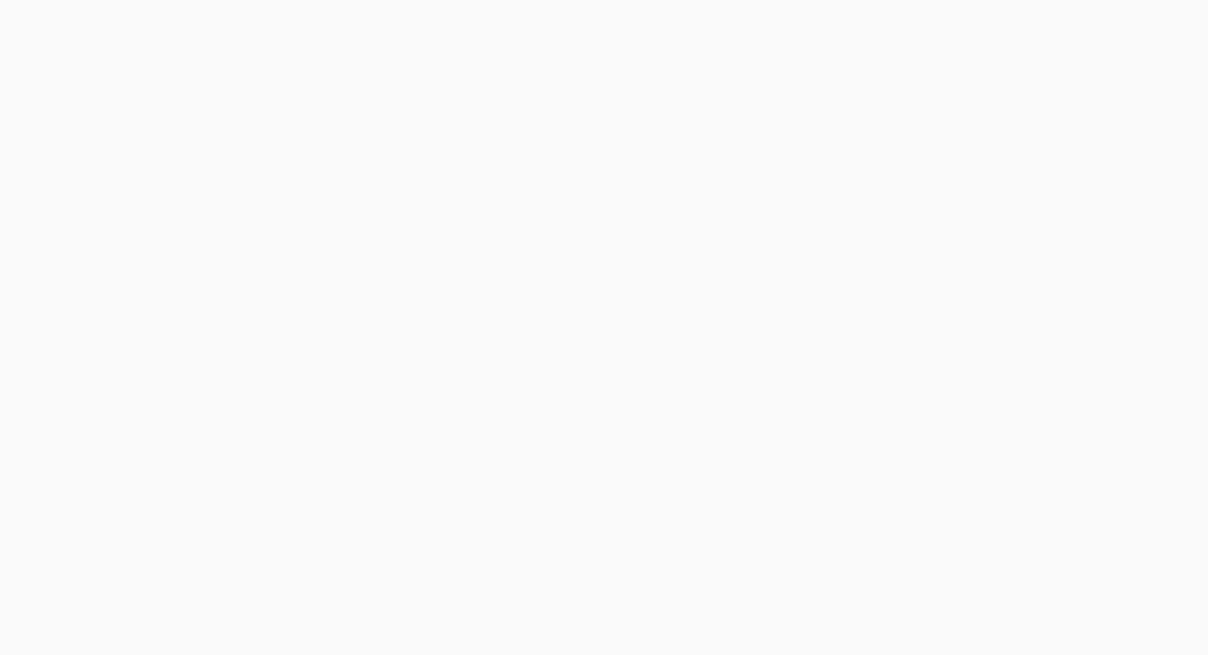 scroll, scrollTop: 0, scrollLeft: 0, axis: both 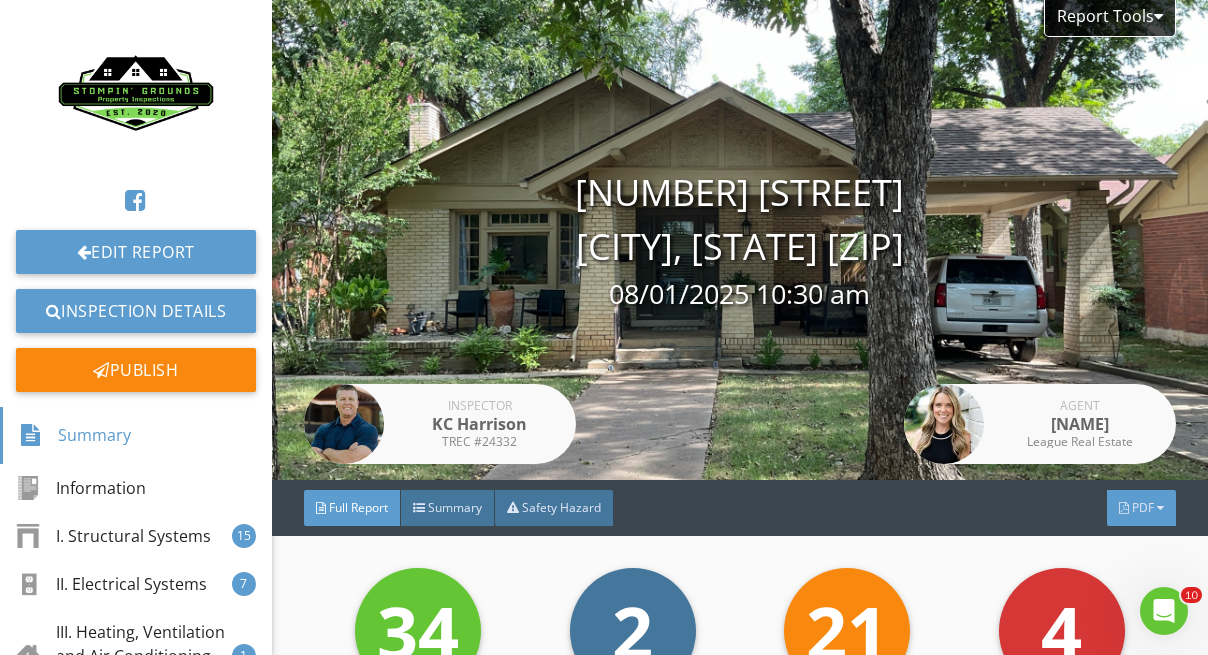 click on "PDF" at bounding box center [1141, 508] 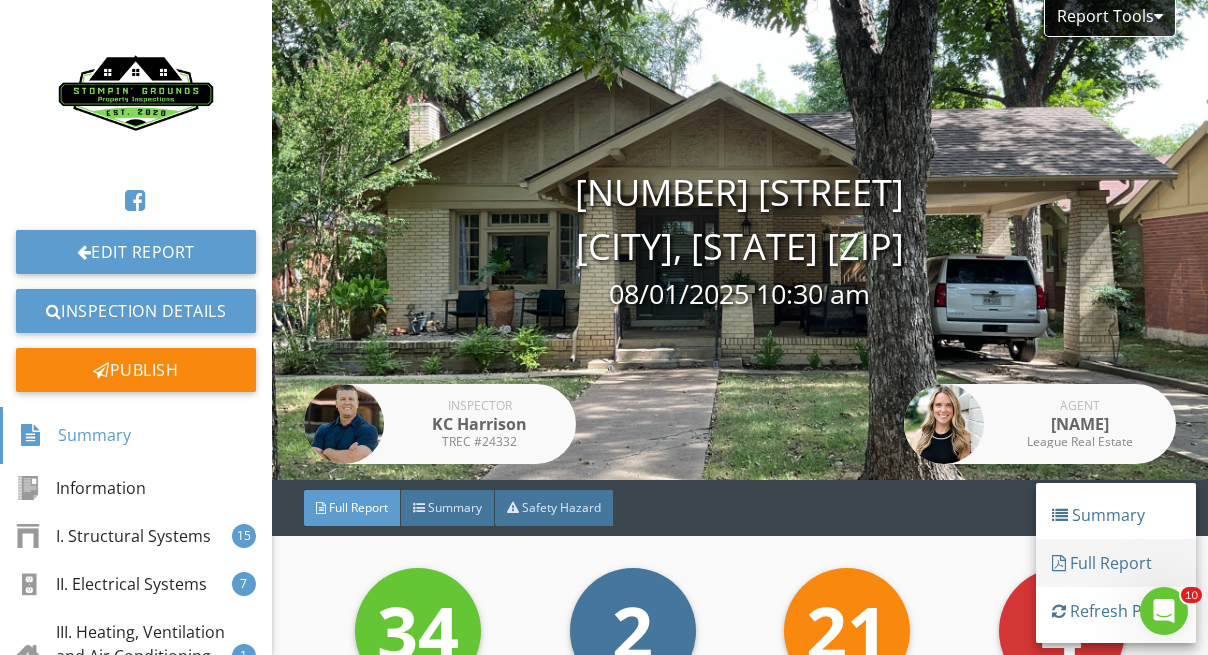 click on "Full Report" at bounding box center (1116, 563) 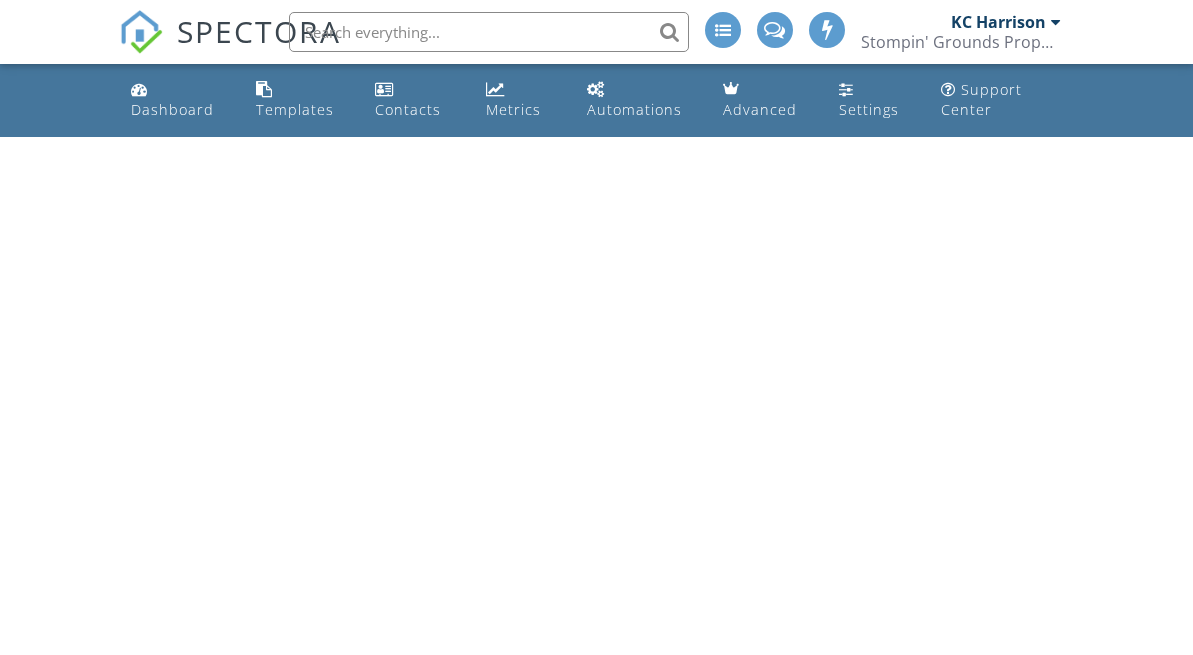 scroll, scrollTop: 0, scrollLeft: 0, axis: both 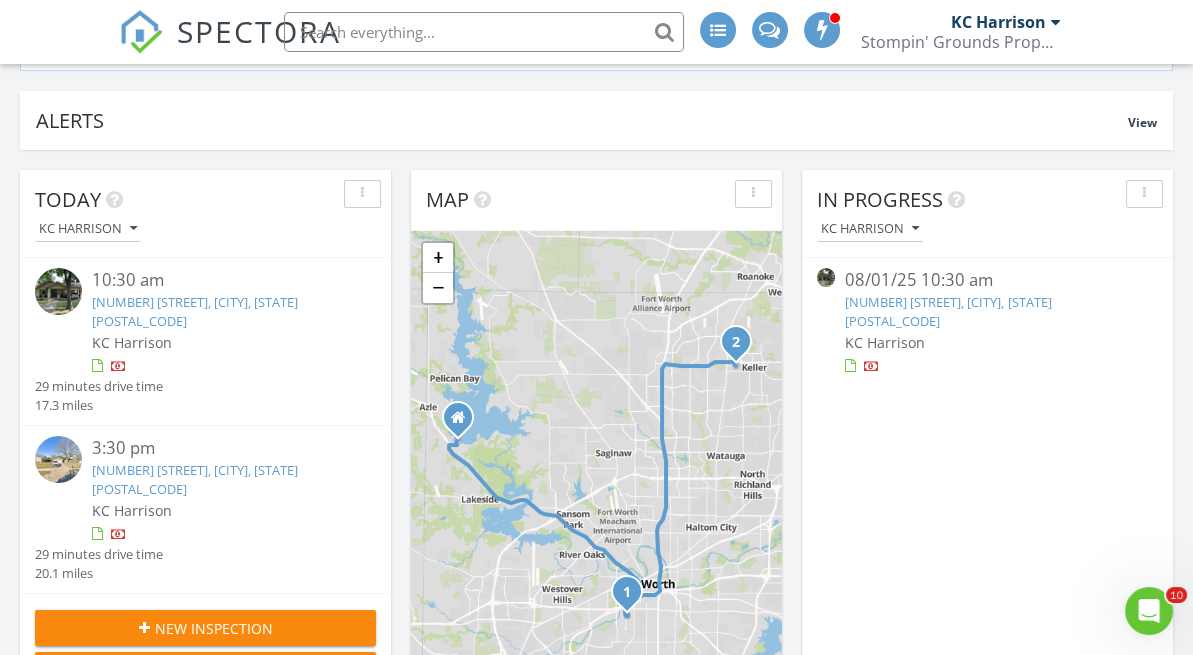 click on "KC Harrison" at bounding box center (987, 342) 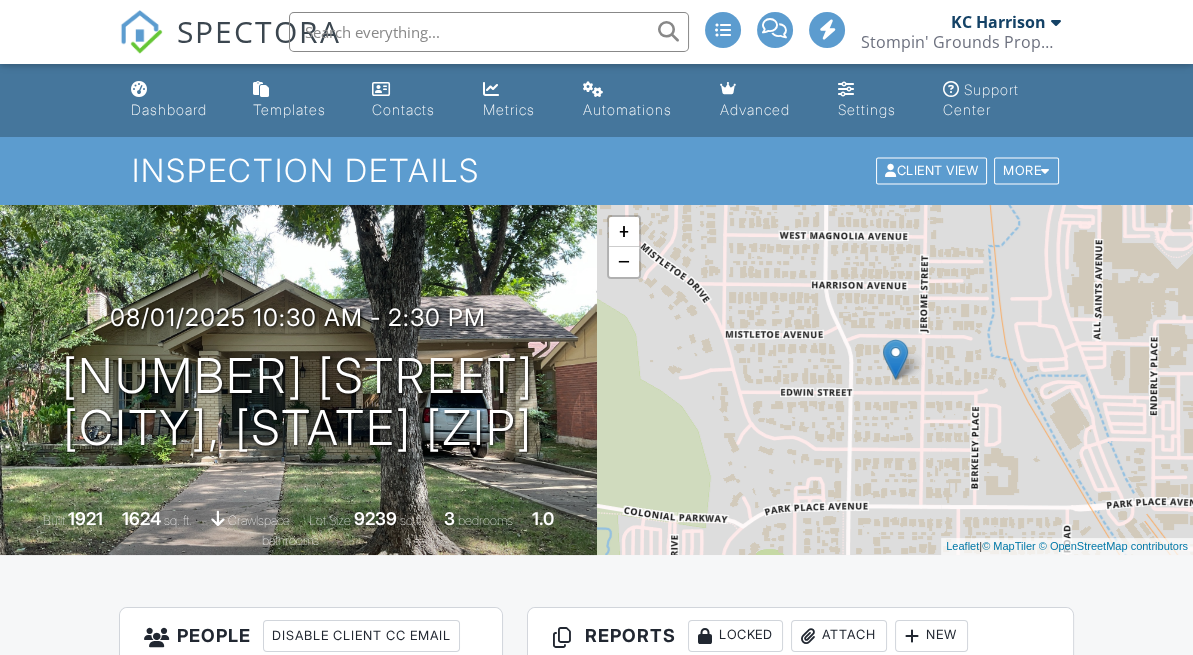 scroll, scrollTop: 152, scrollLeft: 0, axis: vertical 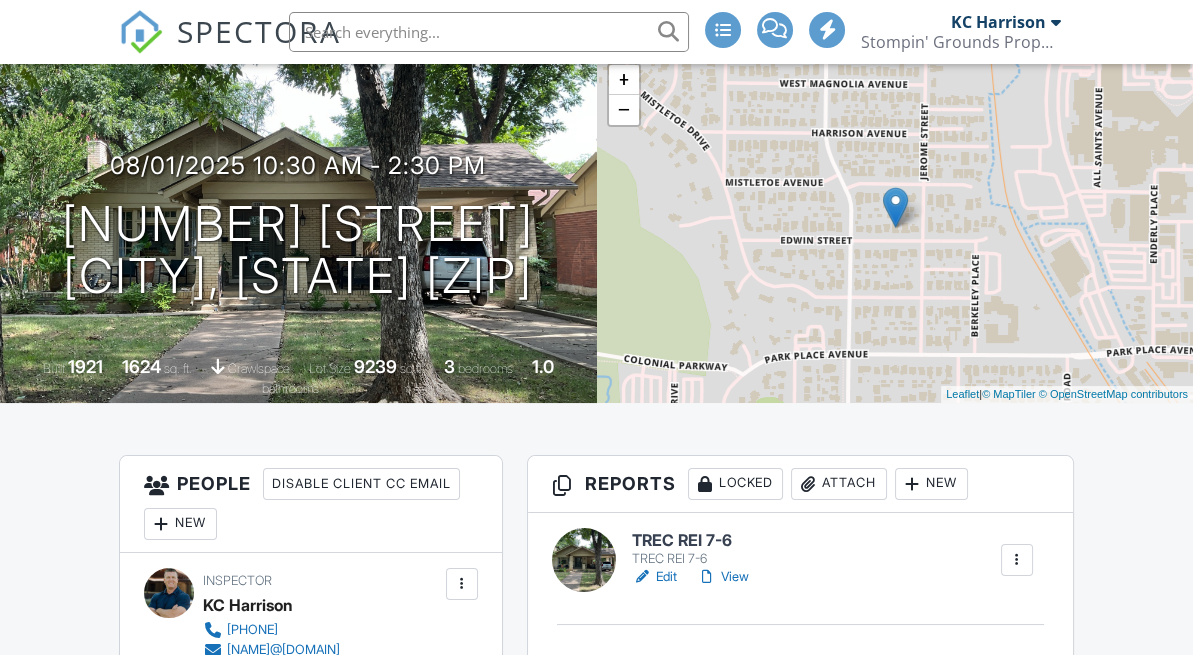 click on "TREC REI 7-6" at bounding box center [694, 541] 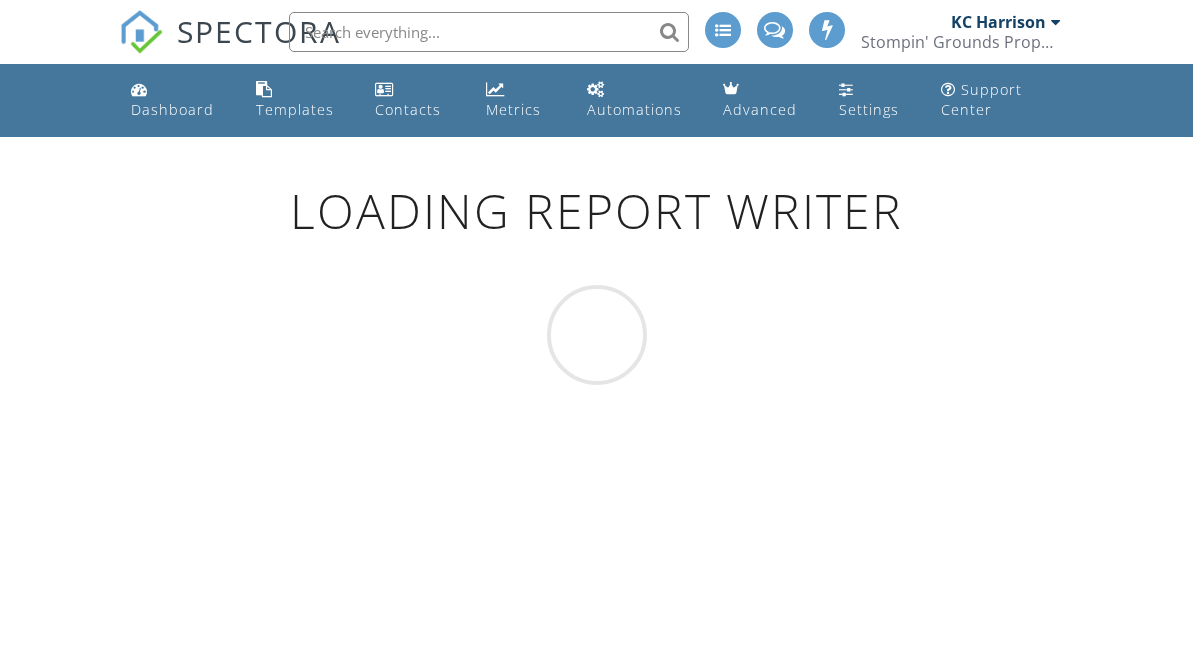 scroll, scrollTop: 0, scrollLeft: 0, axis: both 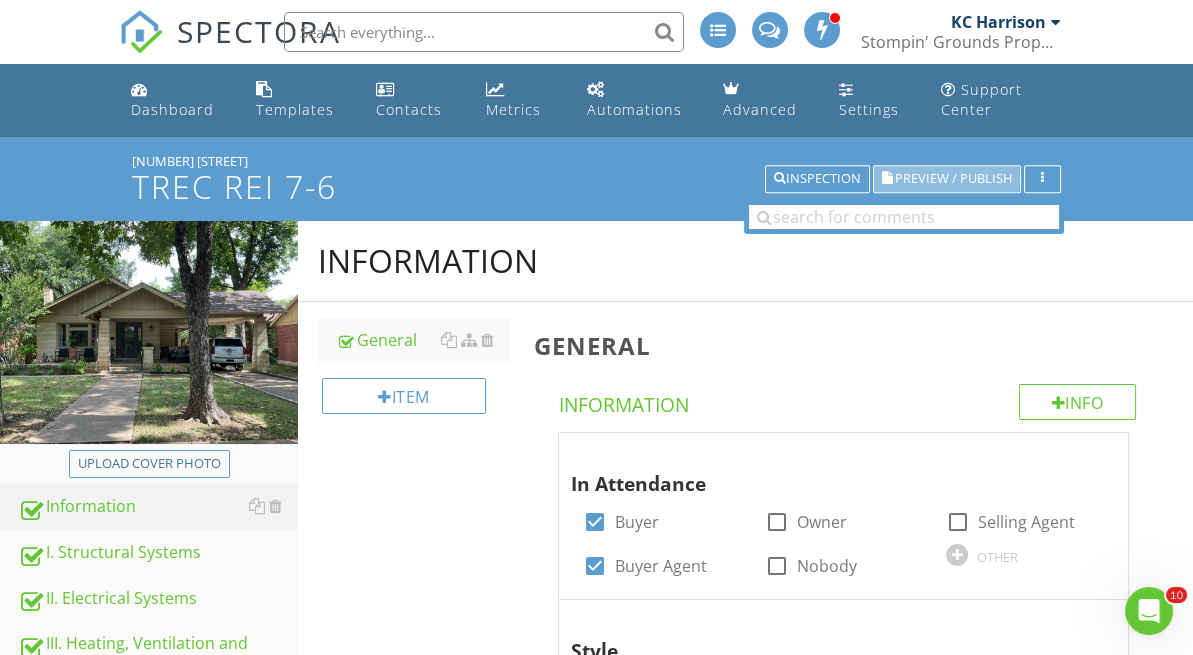 click on "Preview / Publish" at bounding box center [953, 179] 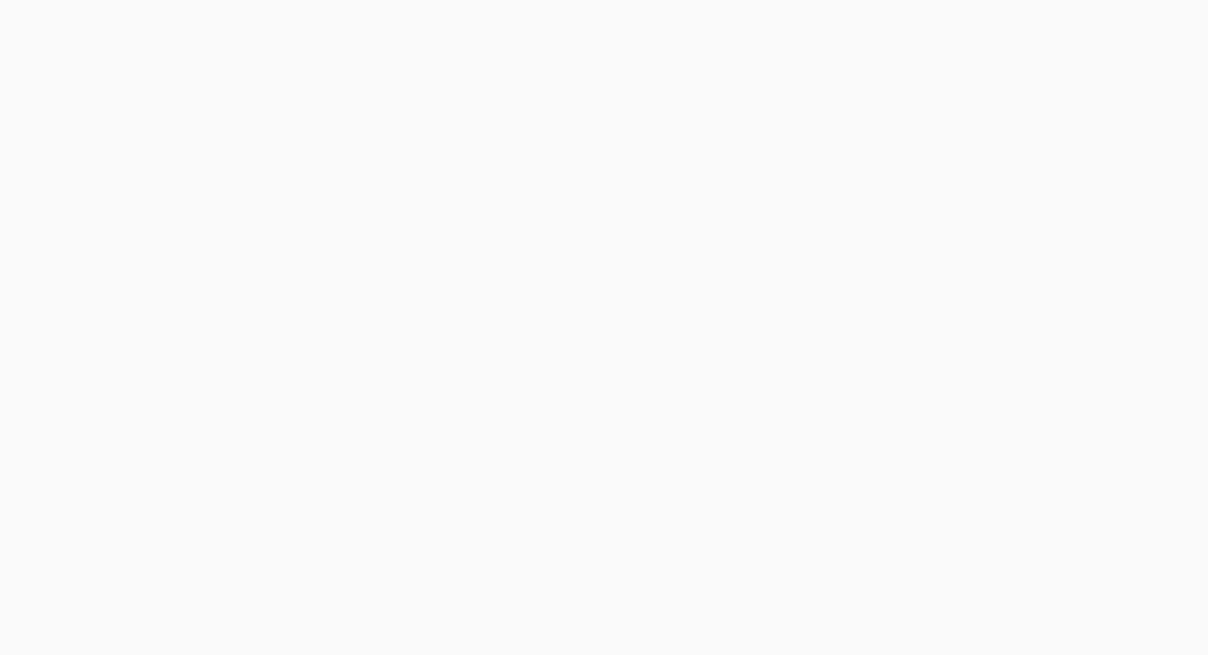 scroll, scrollTop: 0, scrollLeft: 0, axis: both 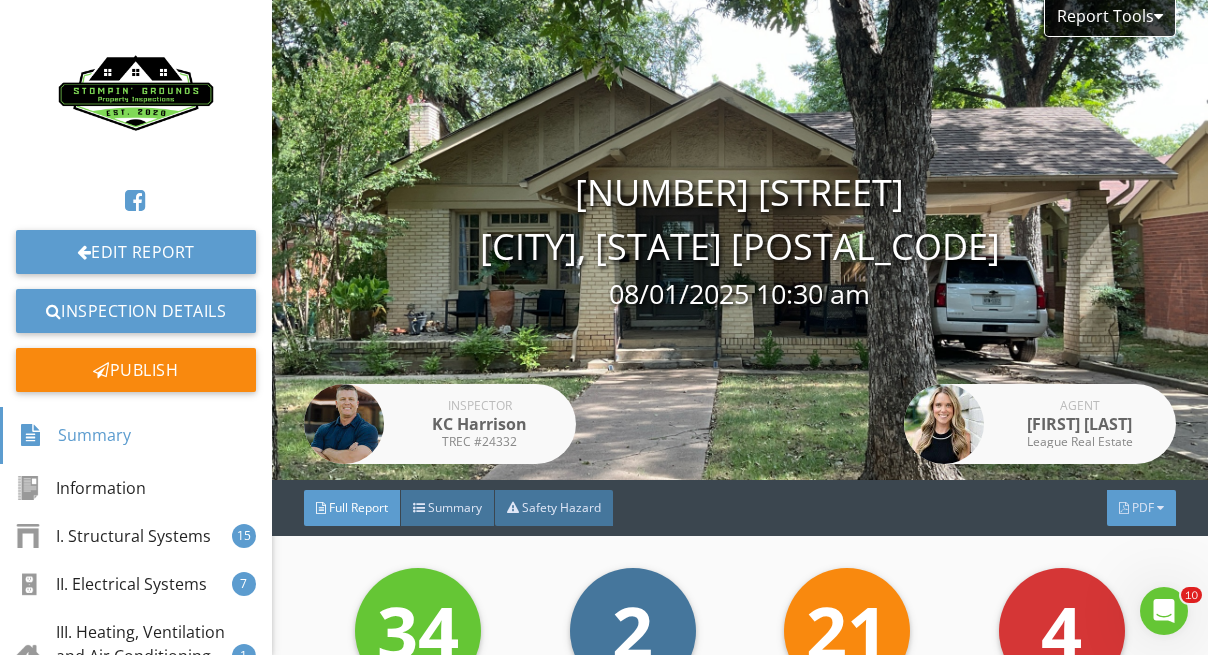 click on "PDF" at bounding box center [1143, 507] 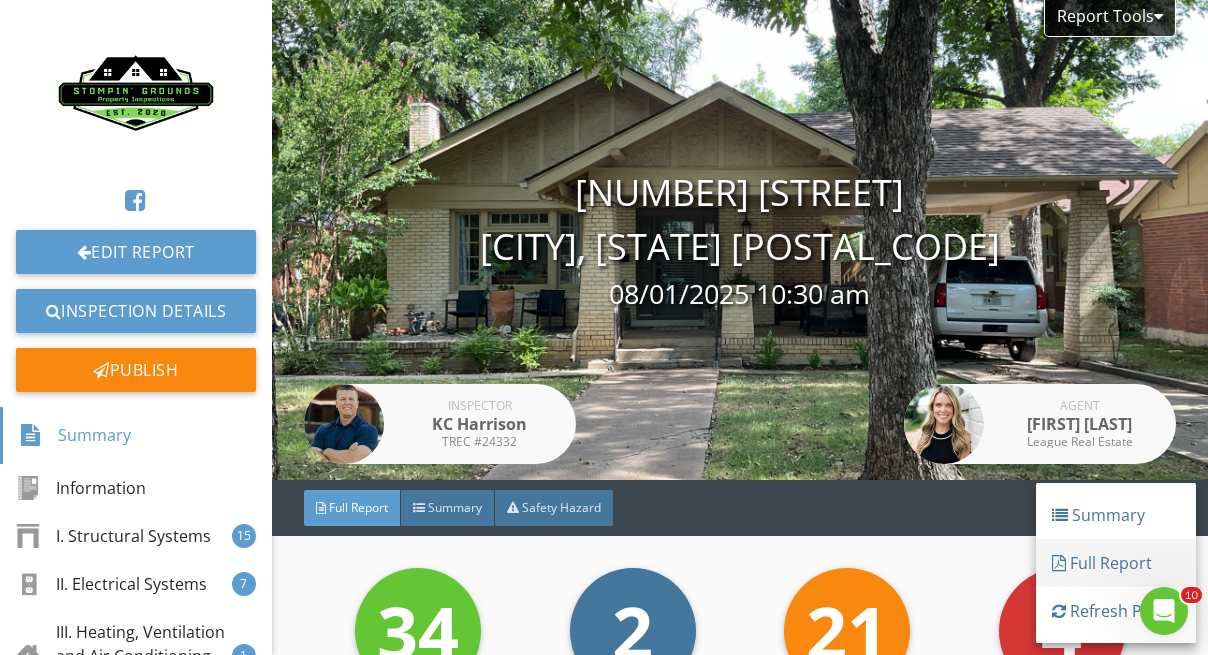 click on "Full Report" at bounding box center [1116, 563] 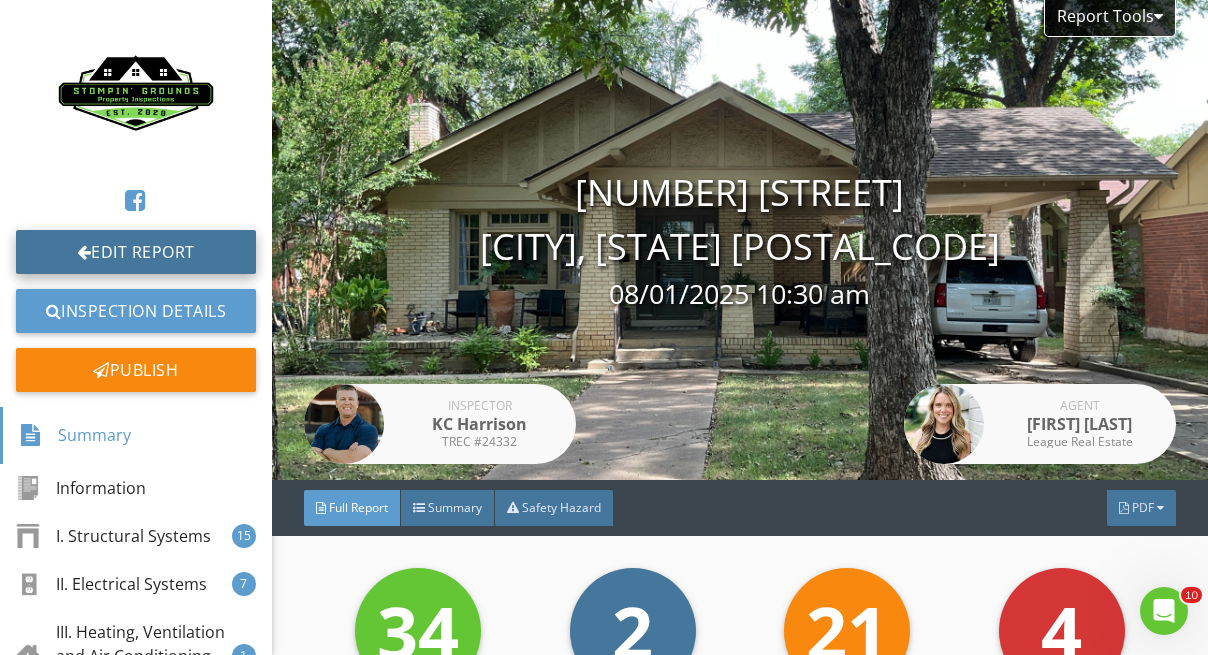 click on "Edit Report" at bounding box center [136, 252] 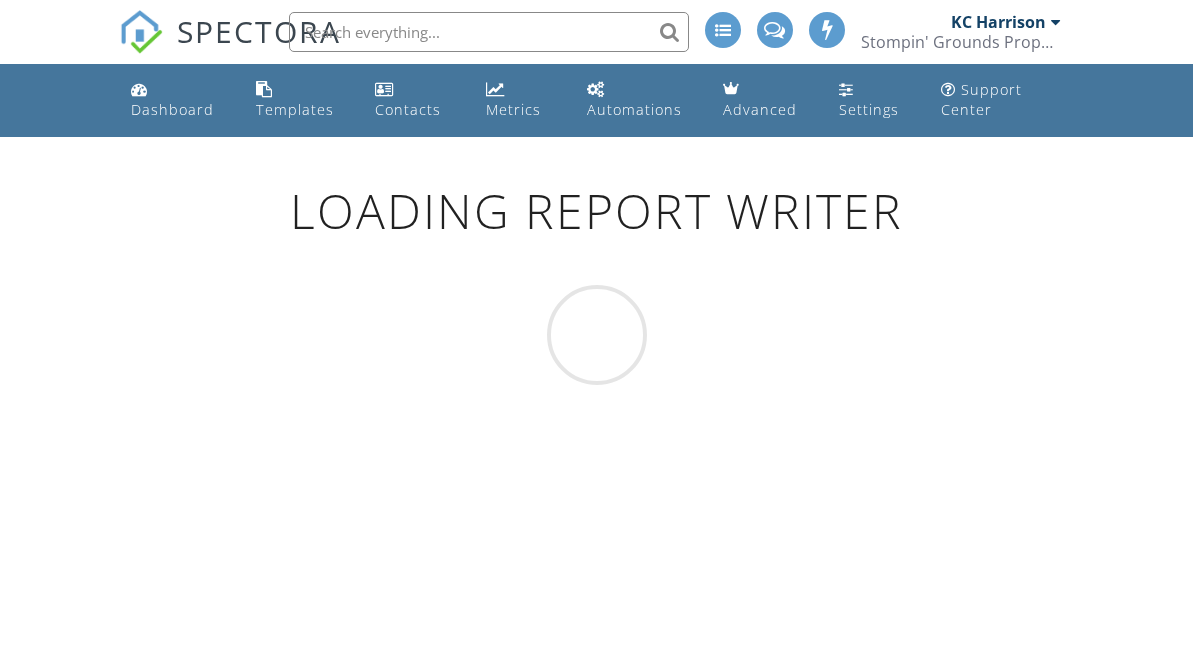 scroll, scrollTop: 0, scrollLeft: 0, axis: both 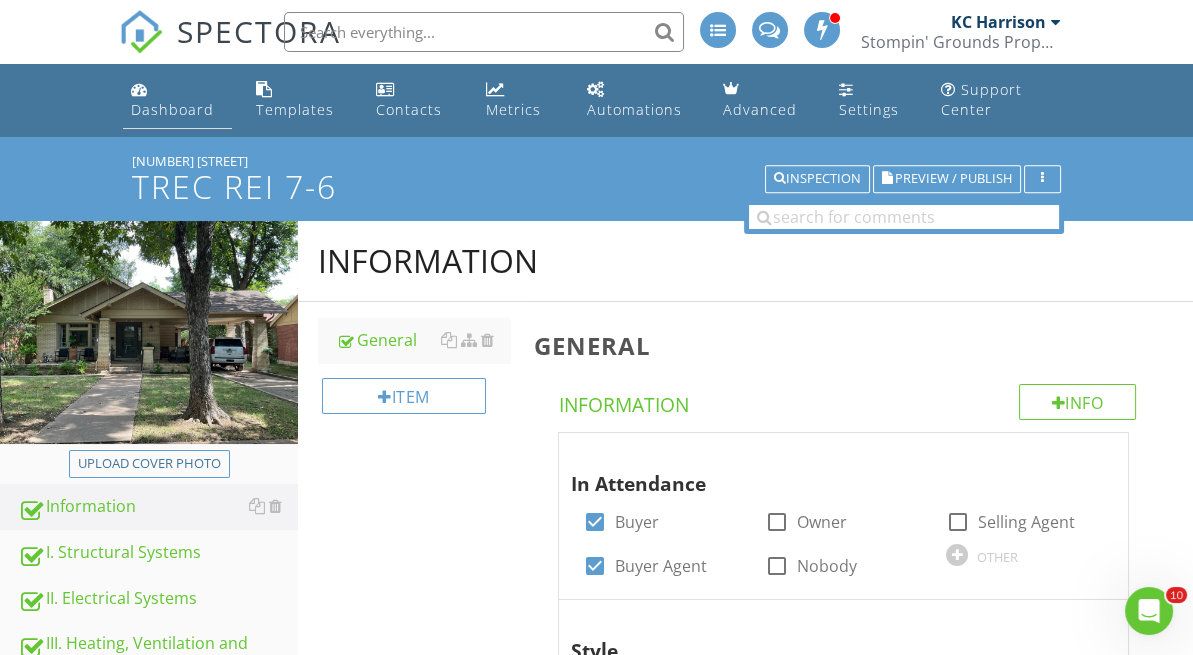 click on "Dashboard" at bounding box center [172, 109] 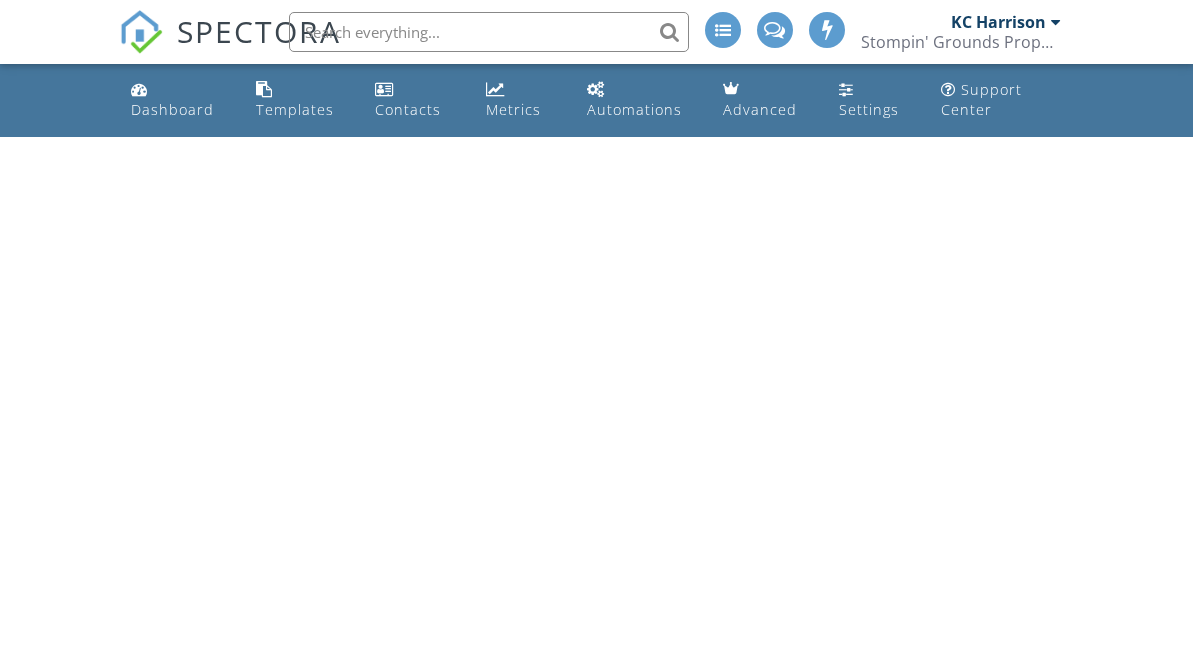 scroll, scrollTop: 0, scrollLeft: 0, axis: both 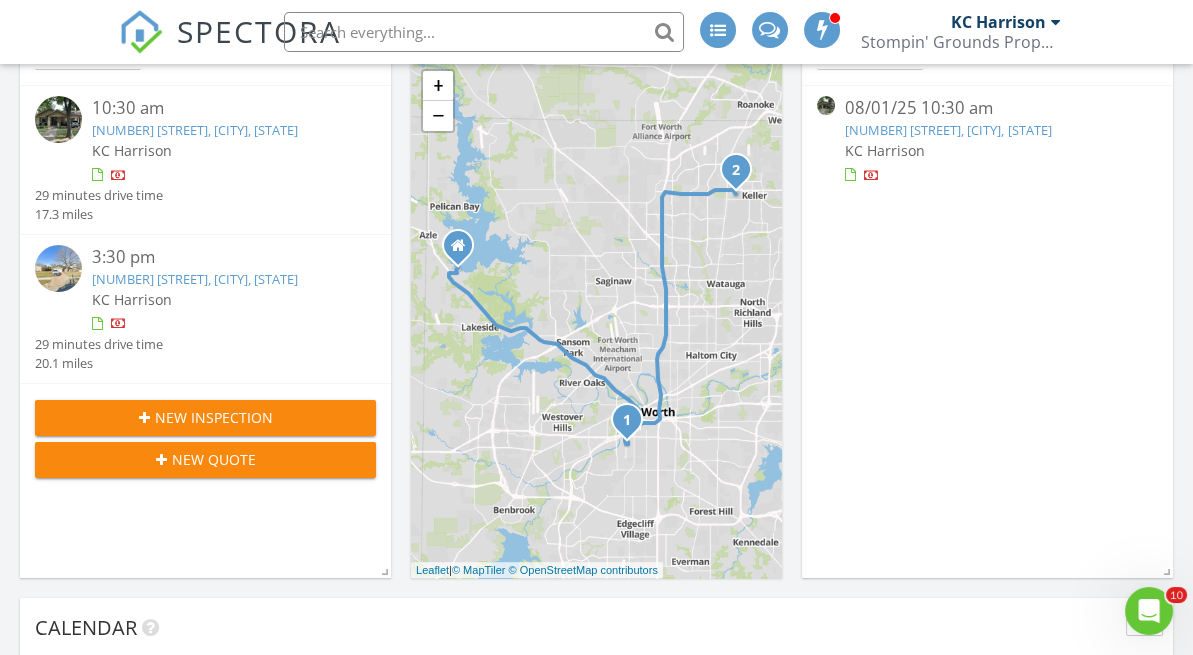 click on "KC Harrison" at bounding box center [987, 150] 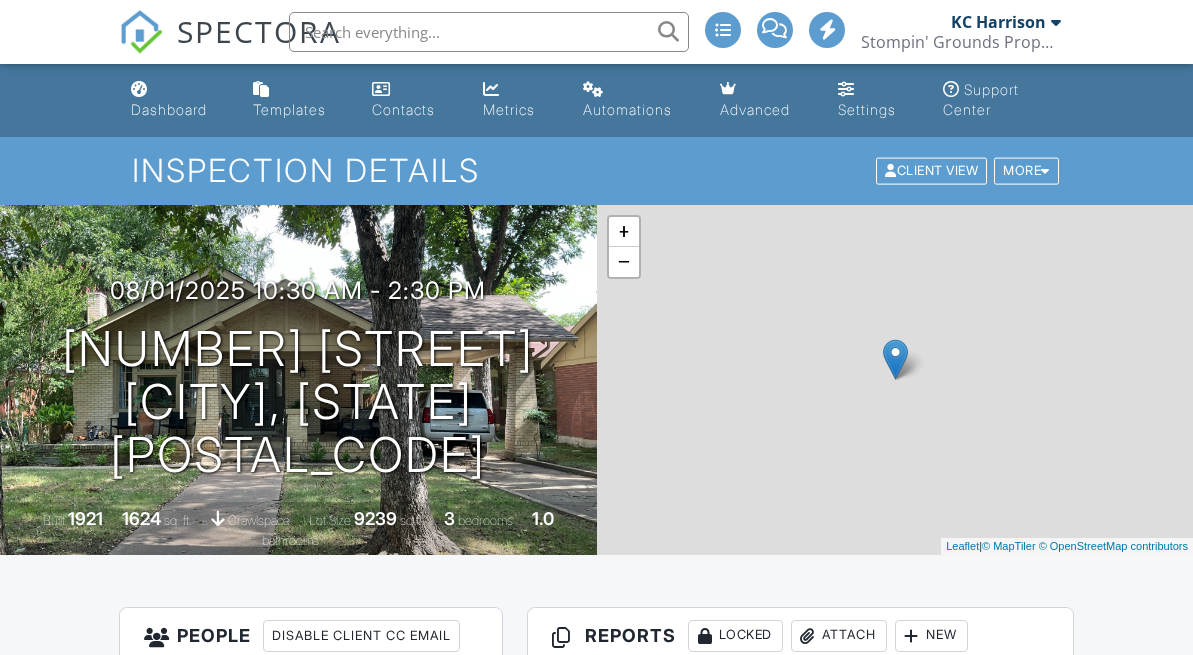scroll, scrollTop: 0, scrollLeft: 0, axis: both 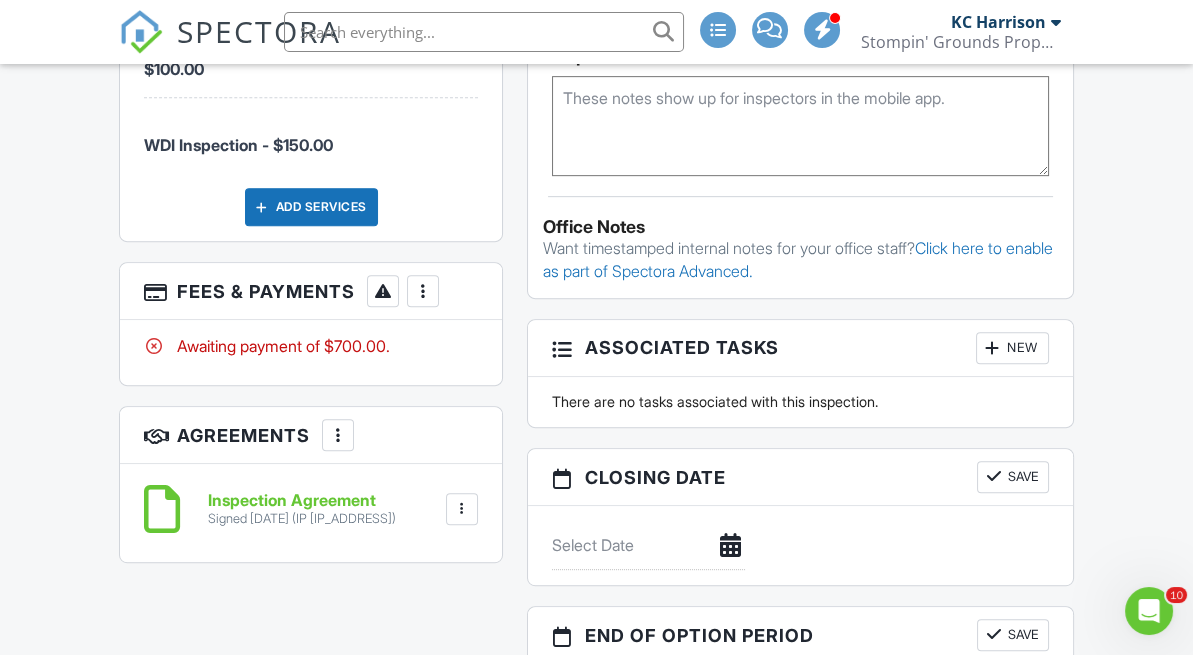 click on "Fees & Payments
More
Edit Fees & Payments
Add Services
View Invoice
Paid In Full" at bounding box center [311, 291] 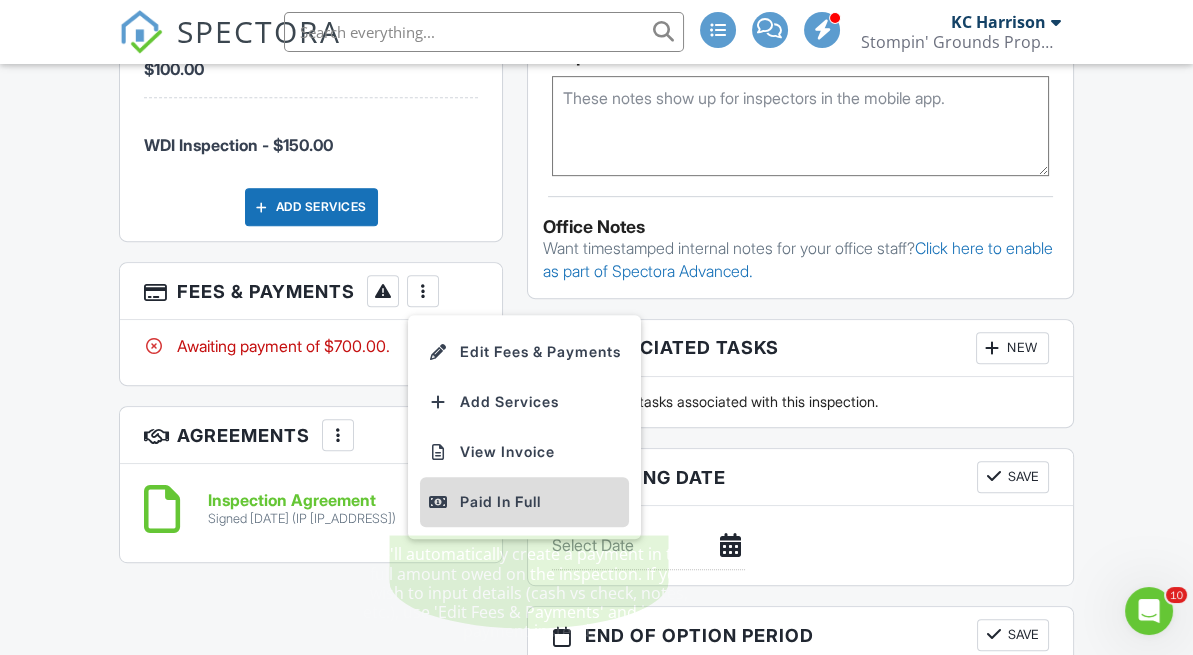 click on "Paid In Full" at bounding box center (524, 502) 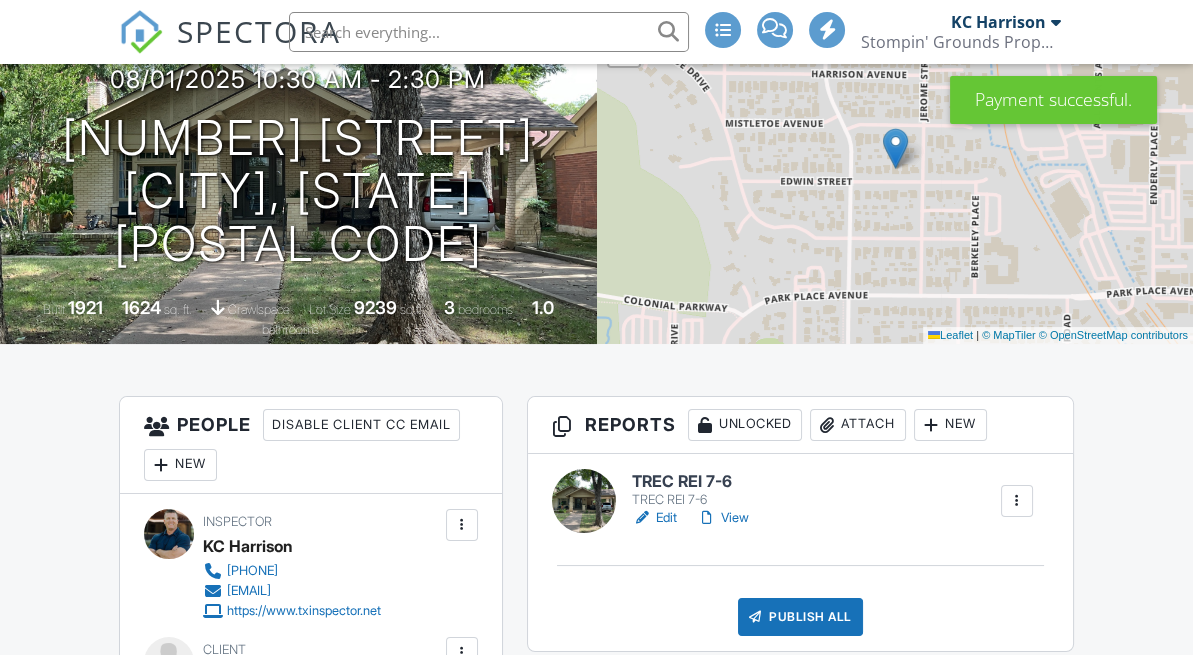 scroll, scrollTop: 0, scrollLeft: 0, axis: both 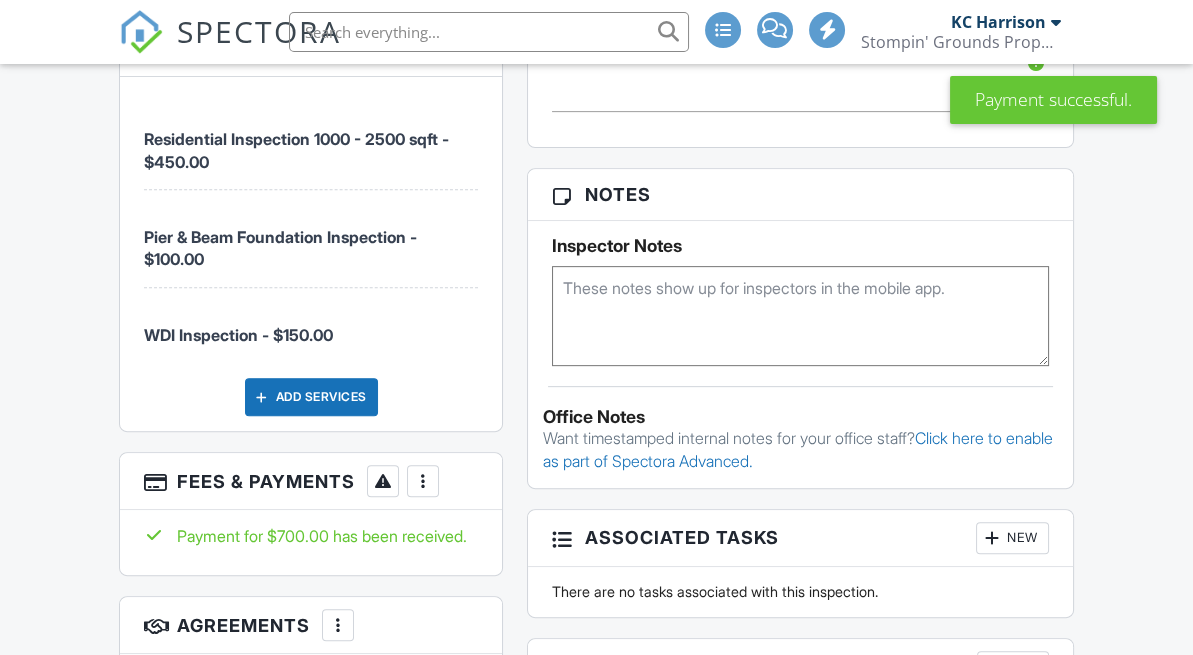 click at bounding box center (423, 481) 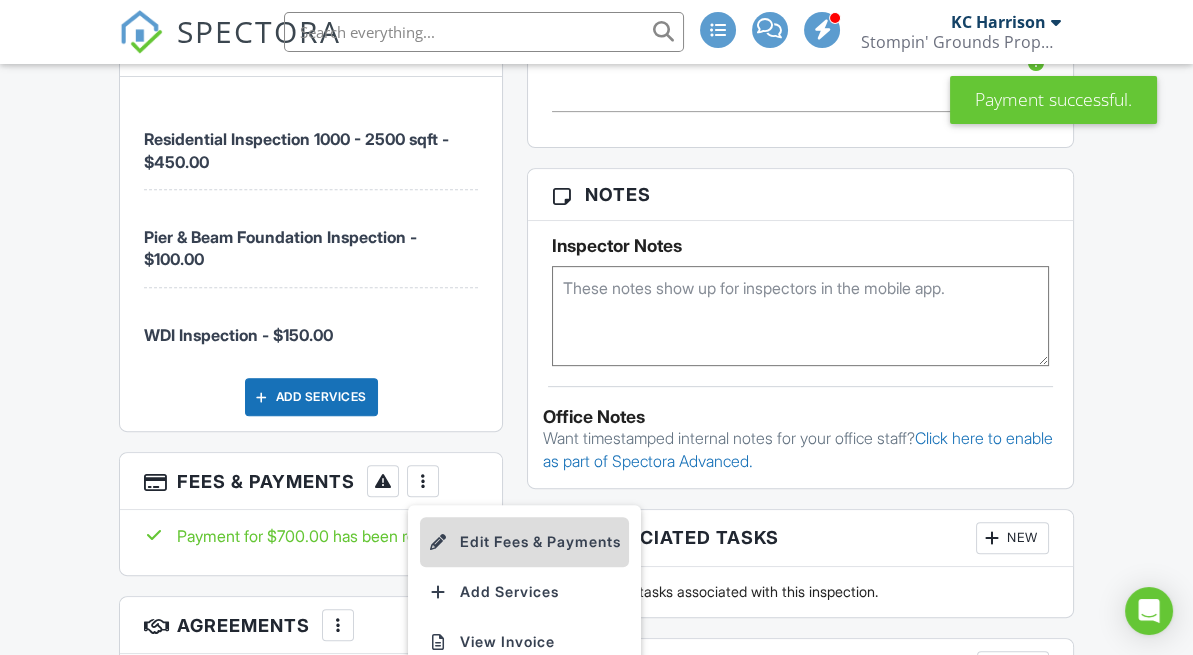 click on "Edit Fees & Payments" at bounding box center (524, 542) 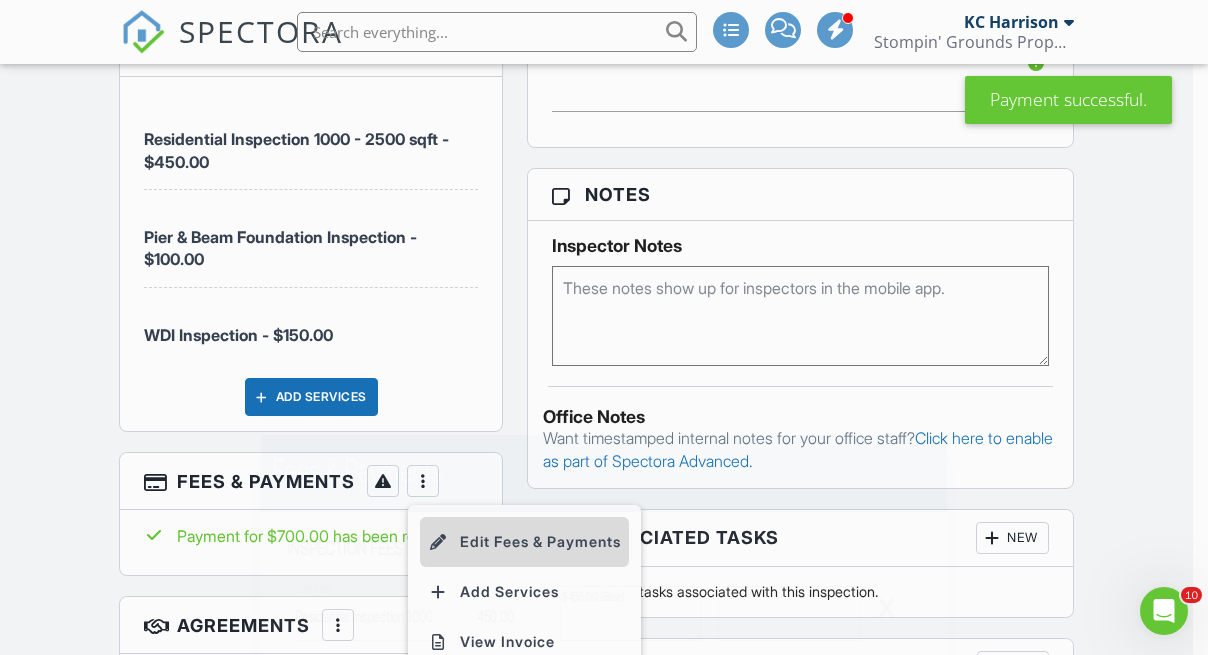 scroll, scrollTop: 0, scrollLeft: 0, axis: both 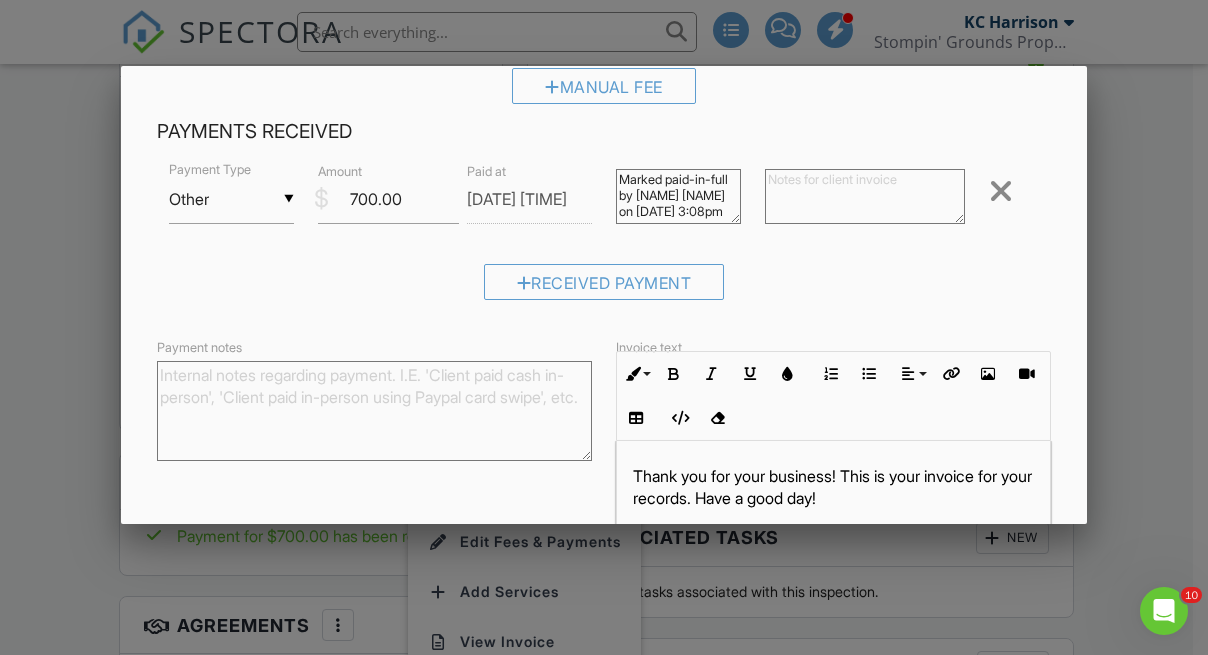click at bounding box center (865, 196) 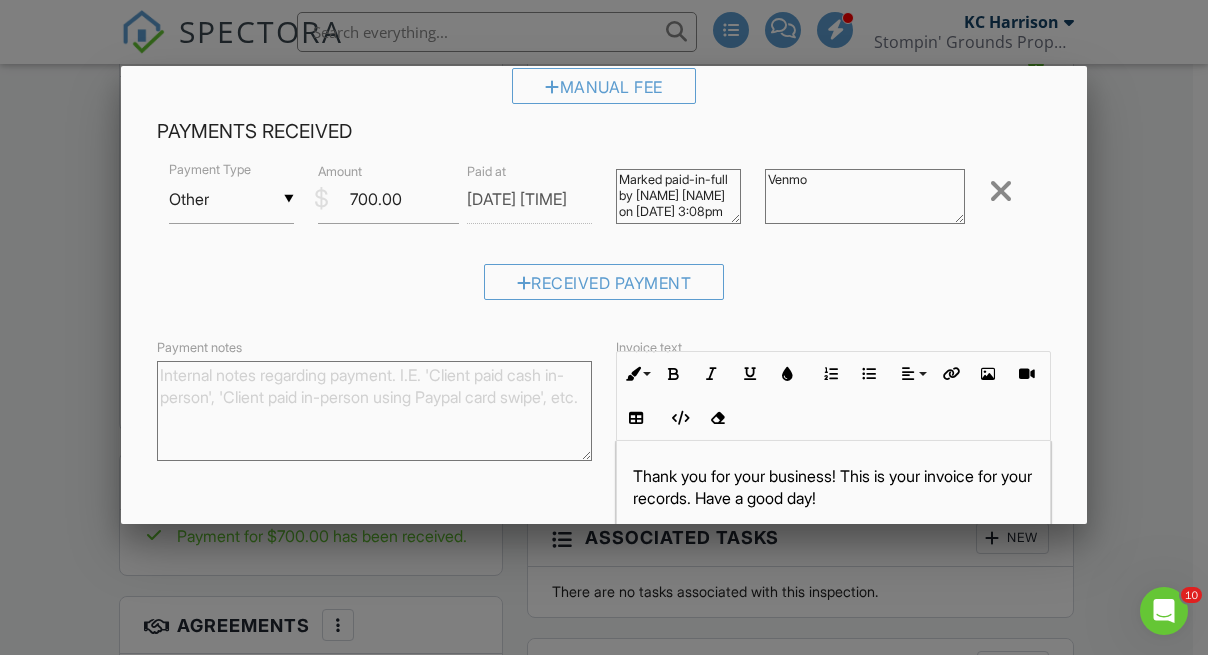 type on "Venmo" 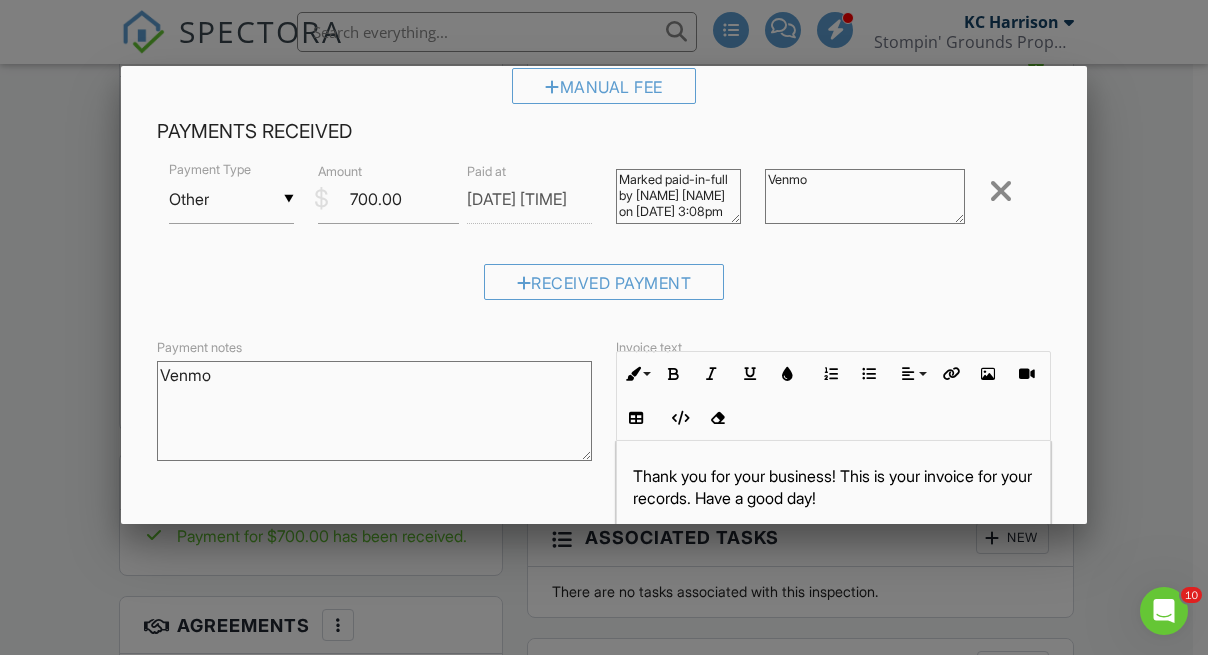 scroll, scrollTop: 601, scrollLeft: 0, axis: vertical 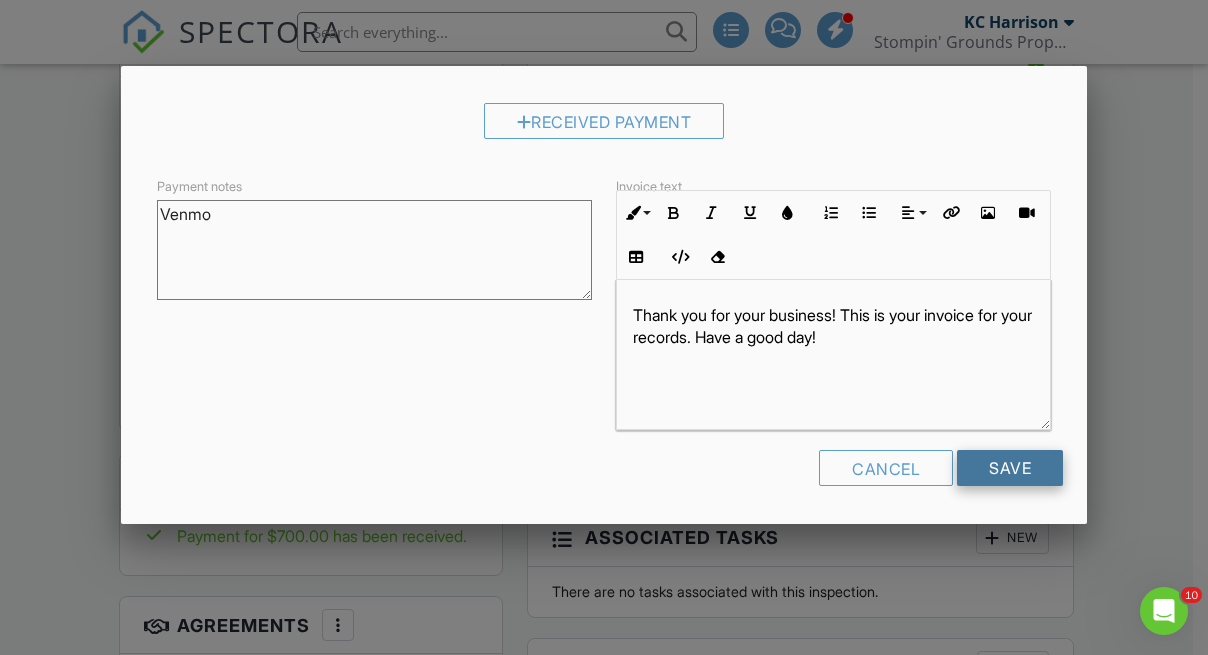 type on "Venmo" 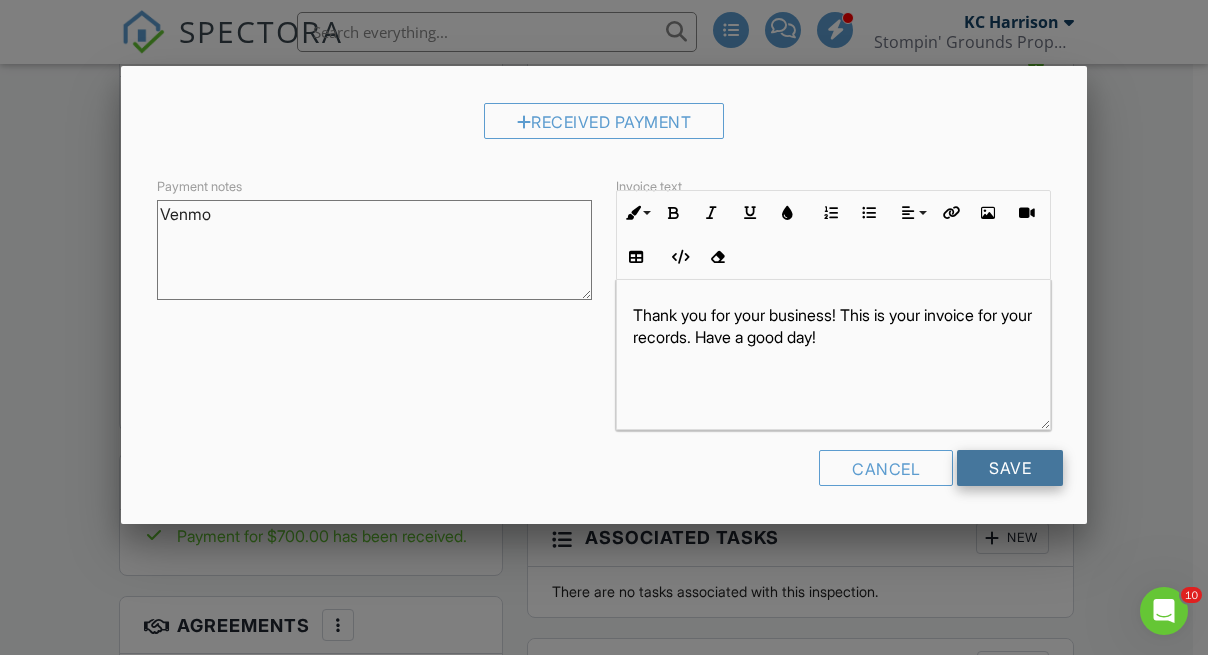 click on "Save" at bounding box center (1010, 468) 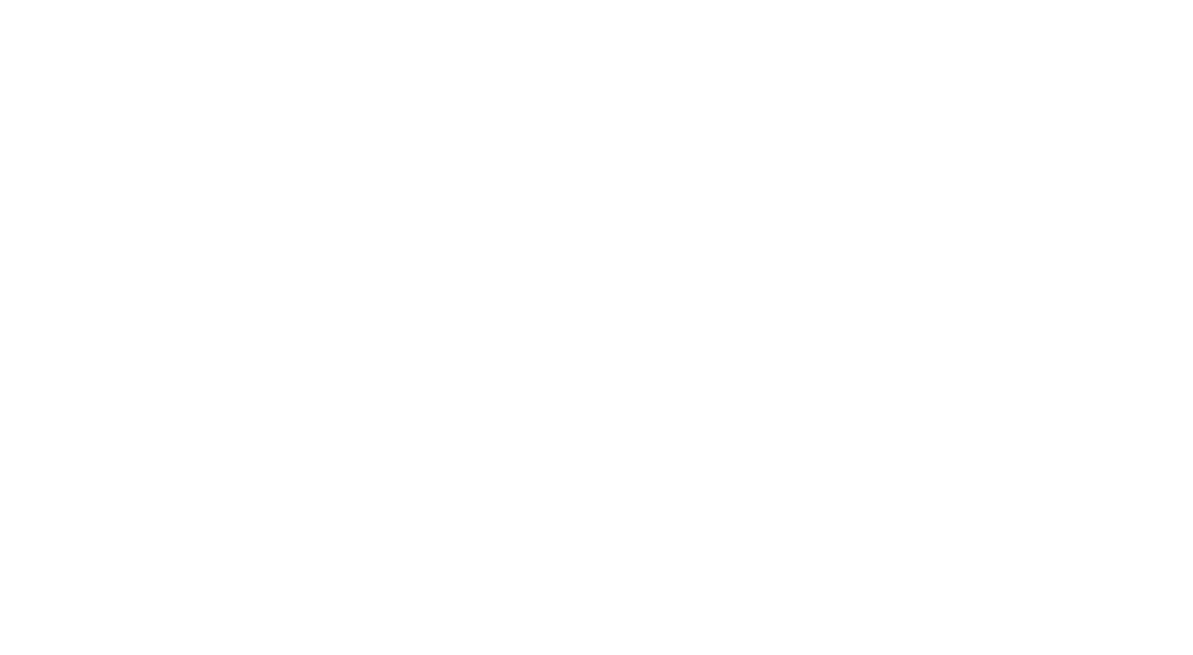 scroll, scrollTop: 464, scrollLeft: 0, axis: vertical 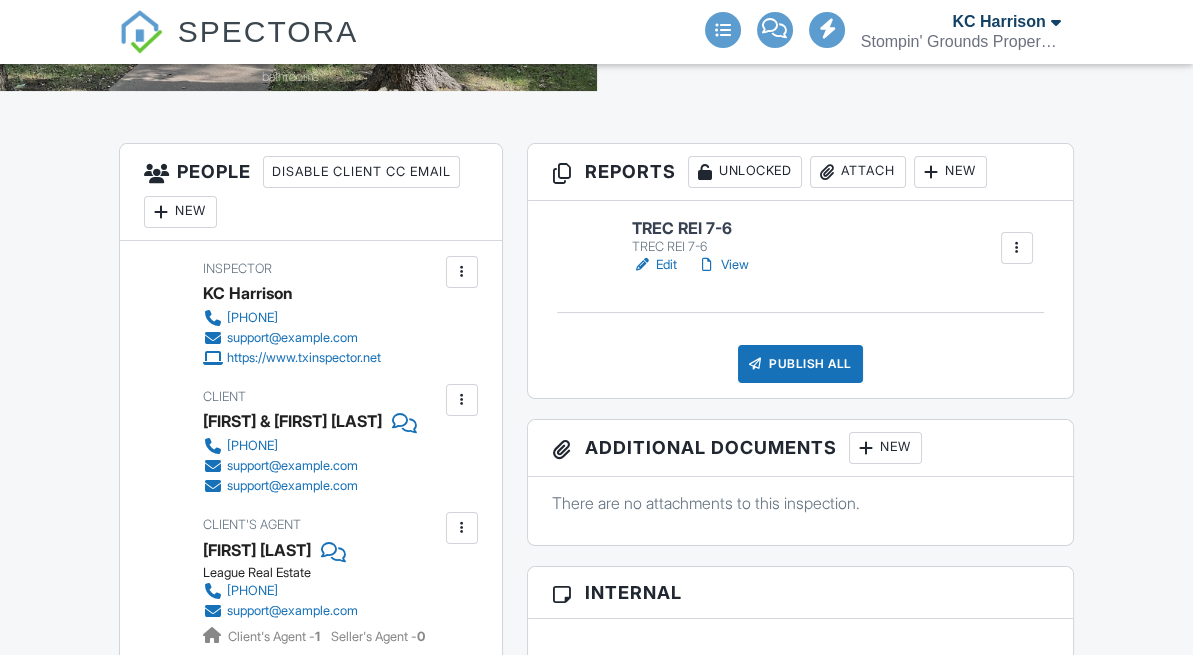 click on "Publish All" at bounding box center (800, 364) 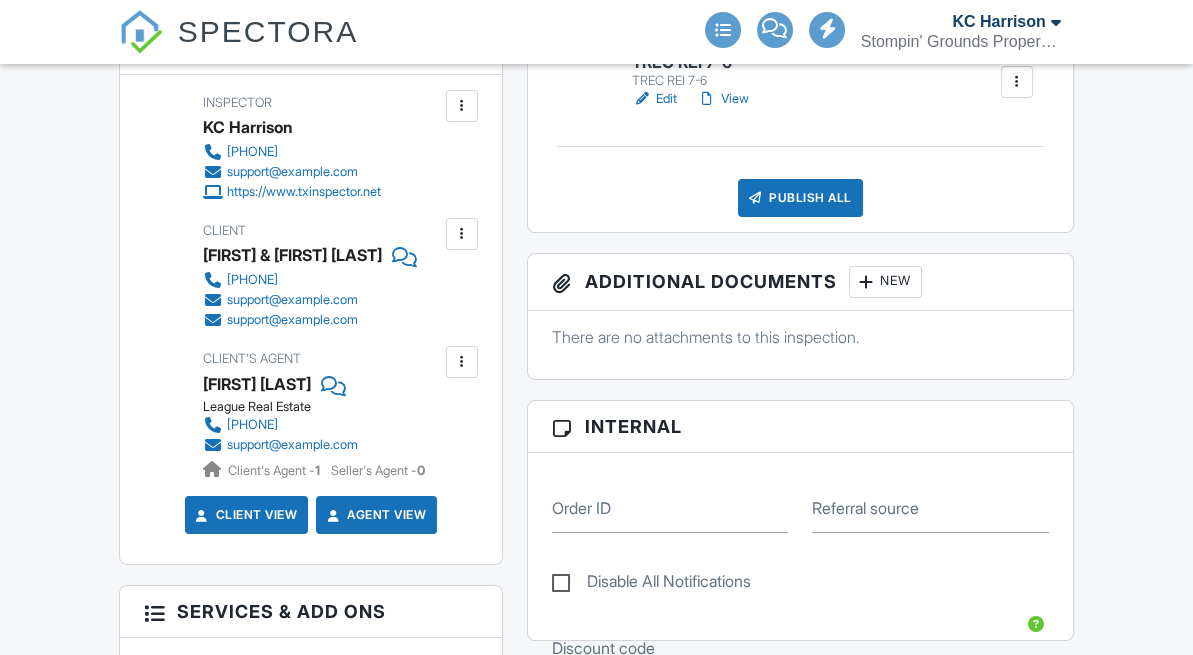 scroll, scrollTop: 631, scrollLeft: 0, axis: vertical 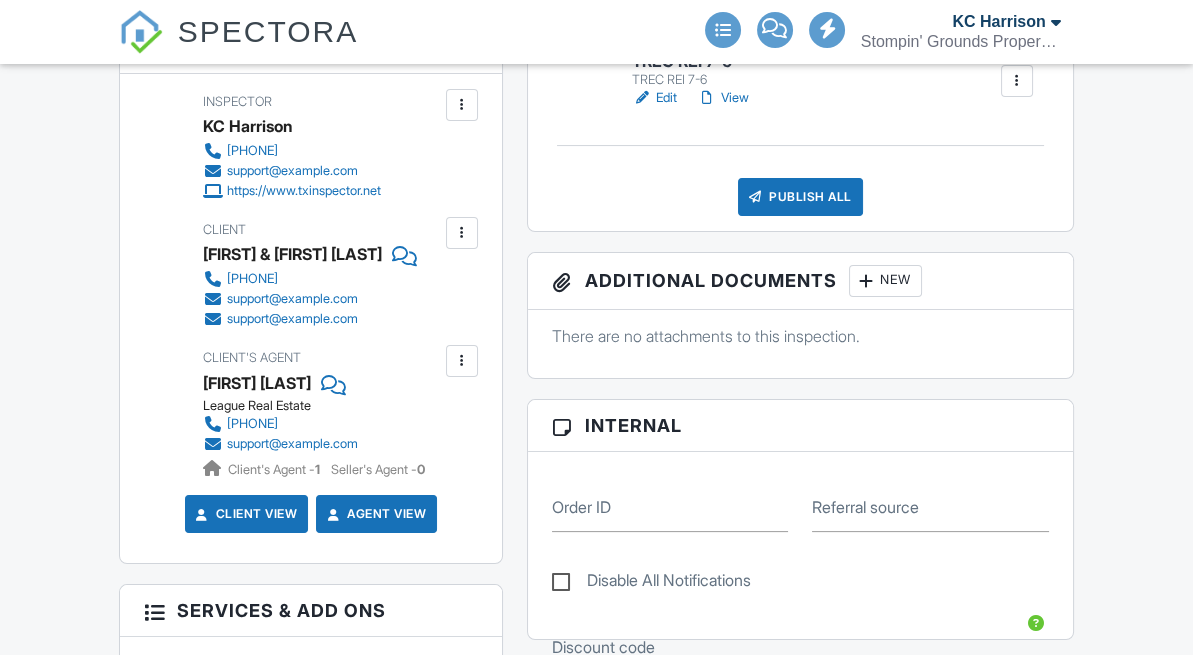 click on "Publish All" at bounding box center (800, 197) 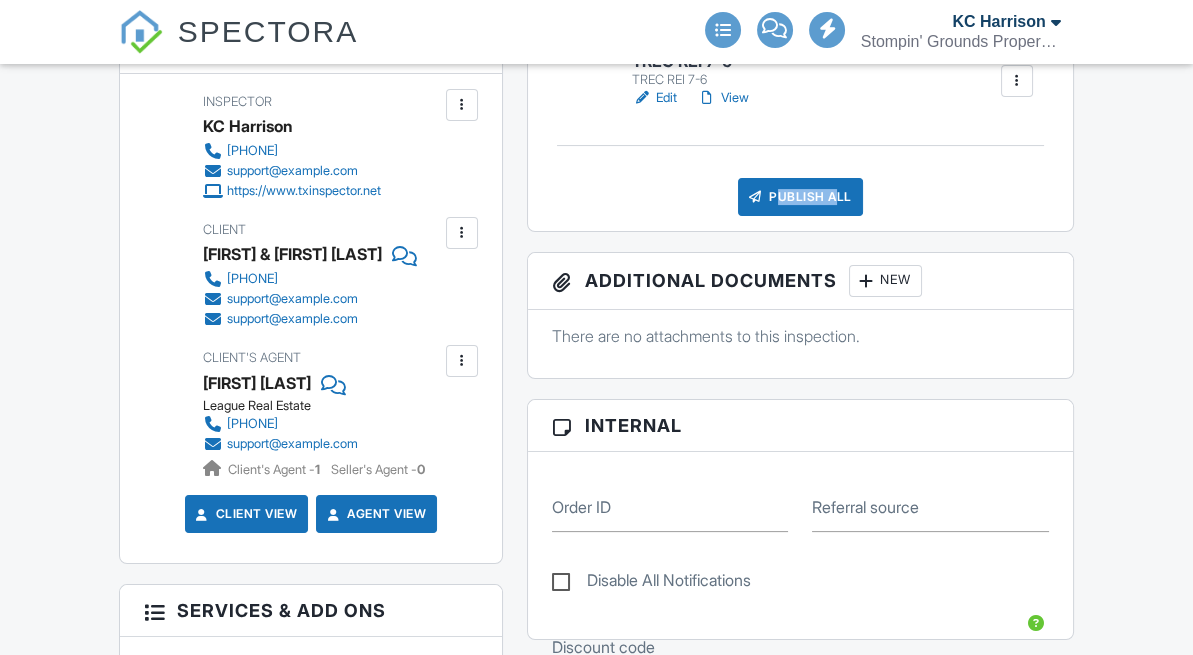 click on "Publish All" at bounding box center (800, 197) 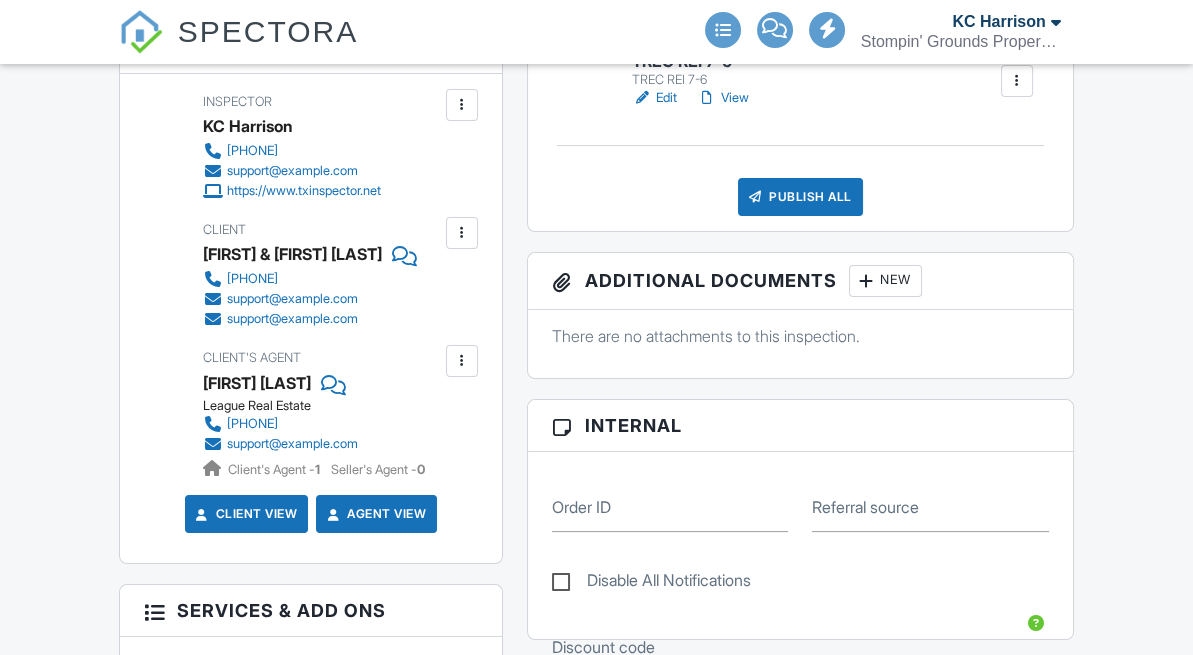click on "Dashboard
Templates
Contacts
Metrics
Automations
Advanced
Settings
Support Center
Inspection Details
Client View
More
Property Details
Reschedule
Reorder / Copy
Share
Cancel
Delete
Print Order
Convert to V10
View Change Log
08/01/2025 10:30 am
- 2:30 pm
2208 Edwin St
Fort Worth, TX 76110
Built
1921
1624
sq. ft.
crawlspace
Lot Size
9239
sq.ft.
3
bedrooms
1.0
bathrooms
All emails and texts are disabled for this inspection!
All emails and texts have been disabled for this inspection. This may have happened due to someone manually disabling them or this inspection being unconfirmed when it was scheduled. To re-enable emails and texts for this inspection, click the button below." at bounding box center (596, 751) 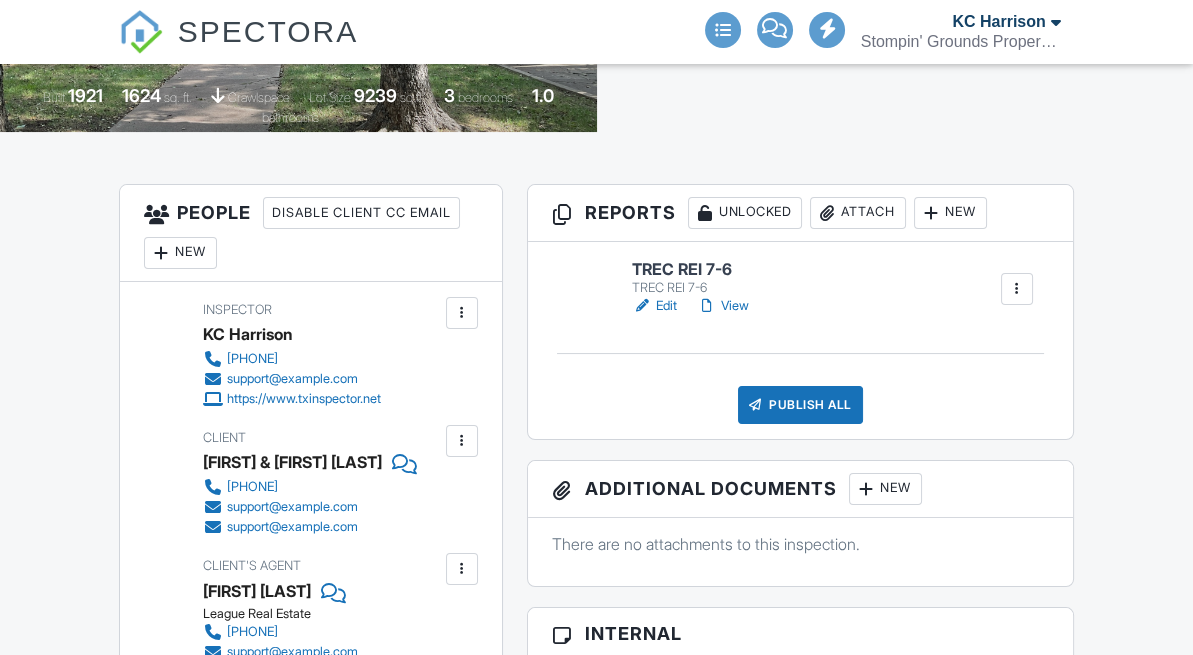 click on "Publish All" at bounding box center (800, 405) 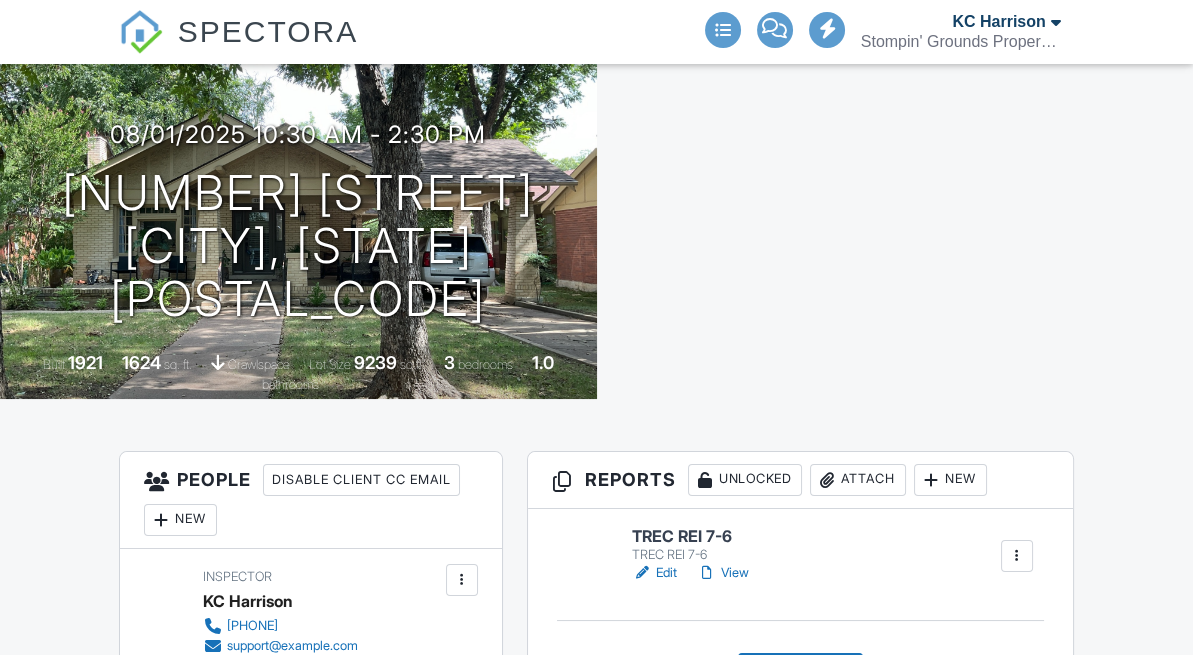 scroll, scrollTop: 0, scrollLeft: 0, axis: both 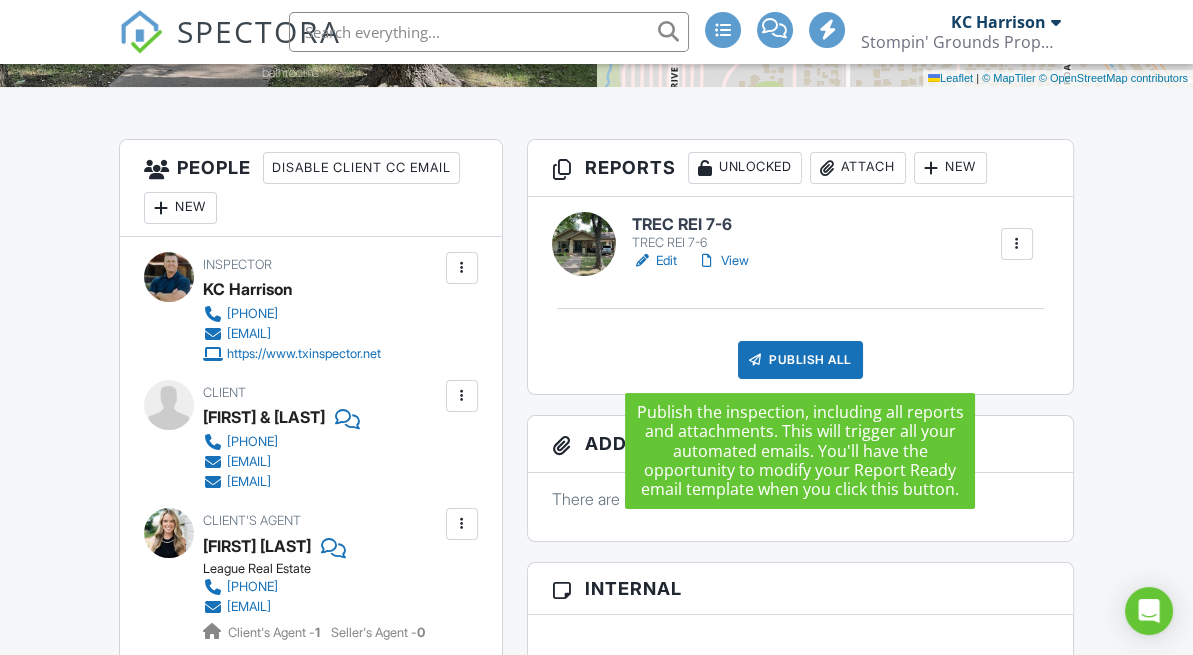 click on "Publish All" at bounding box center [800, 360] 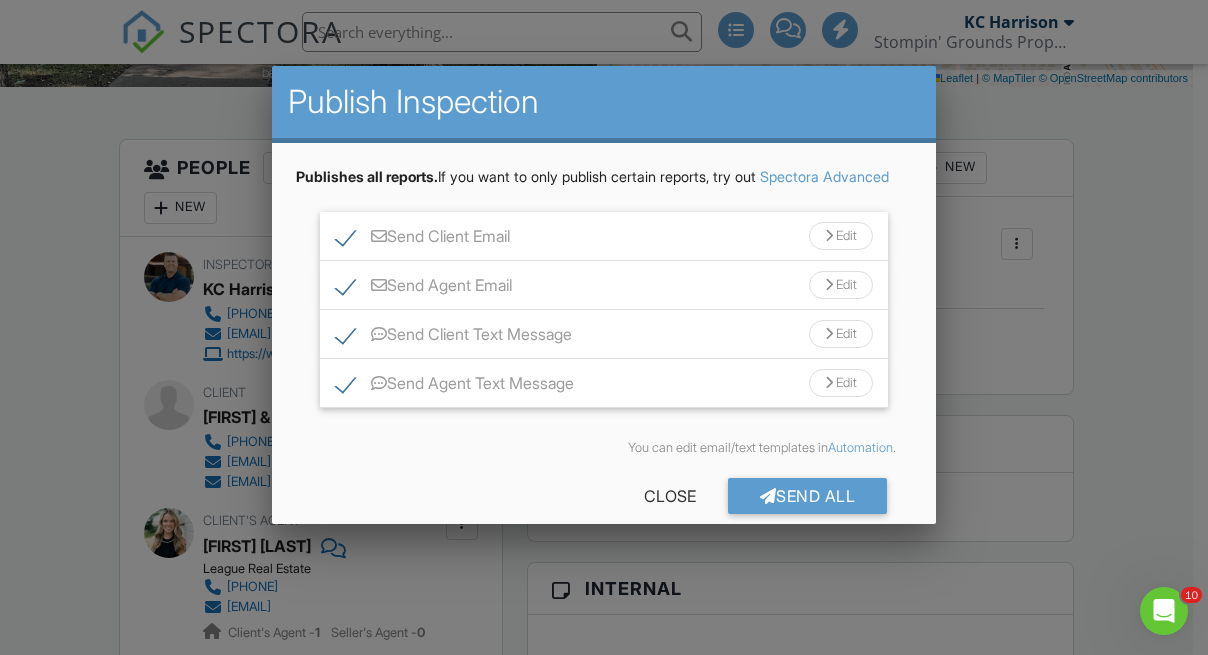 scroll, scrollTop: 0, scrollLeft: 0, axis: both 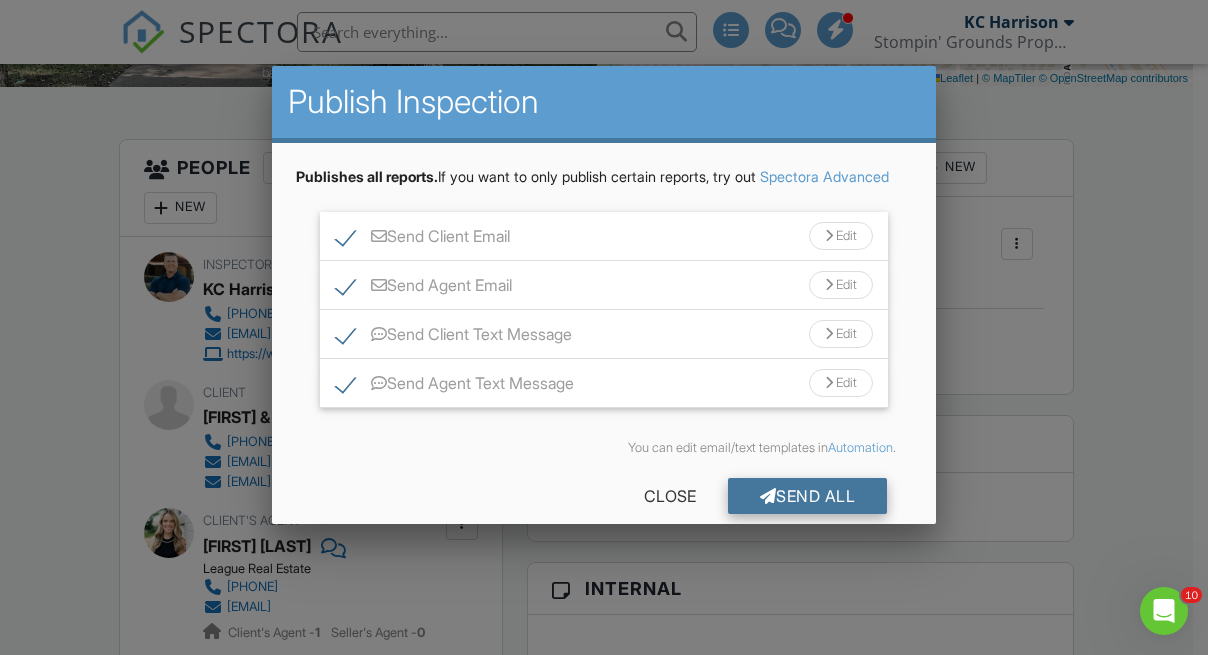 click on "Send All" at bounding box center (808, 496) 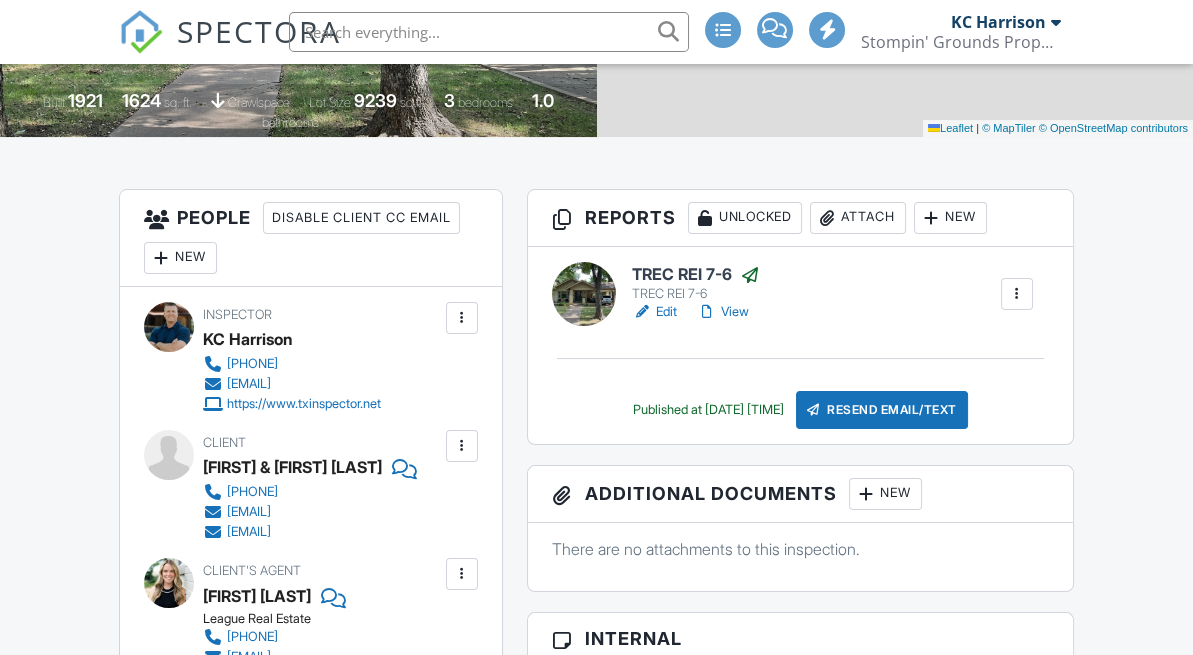 scroll, scrollTop: 418, scrollLeft: 0, axis: vertical 